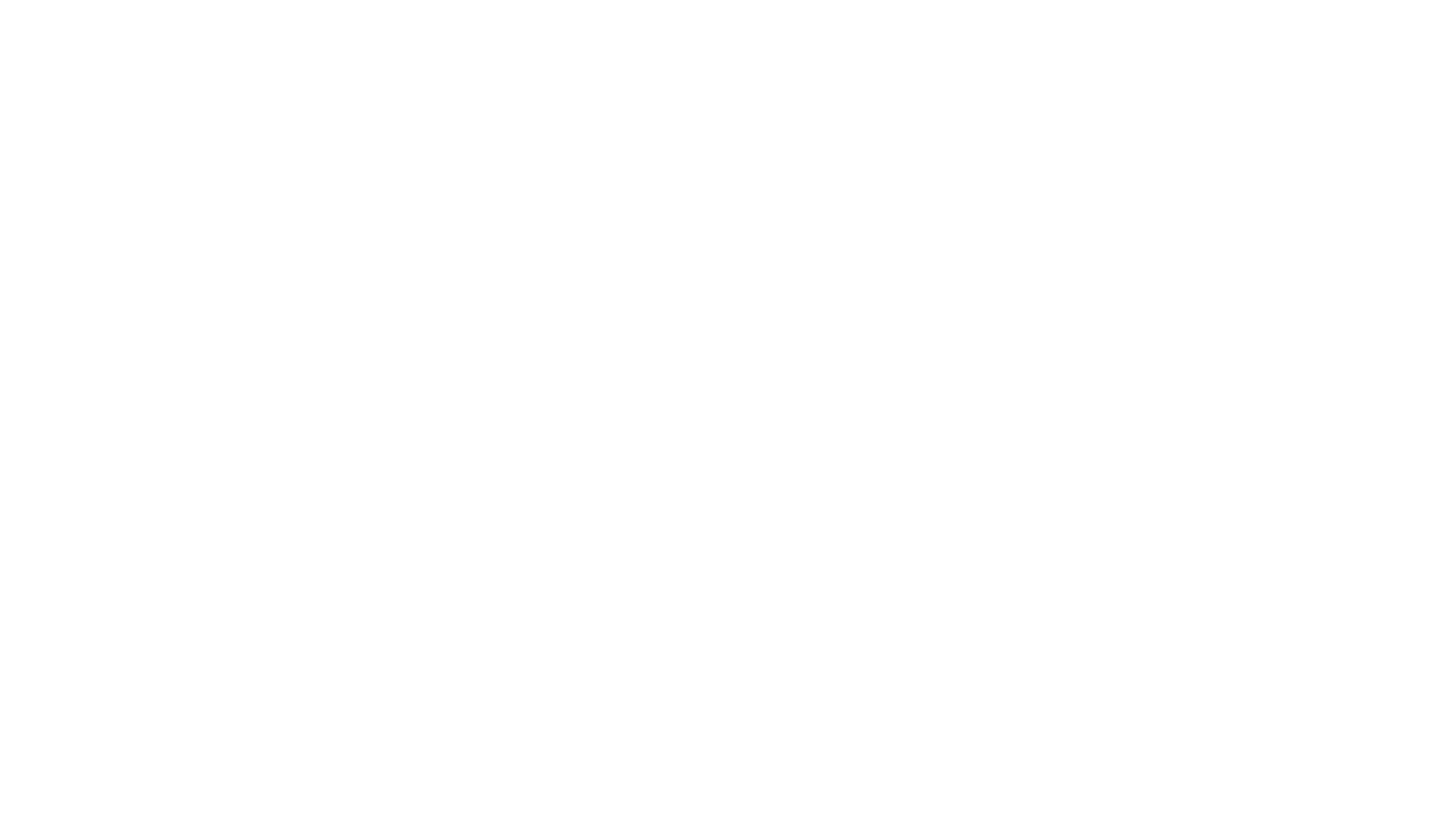 scroll, scrollTop: 0, scrollLeft: 0, axis: both 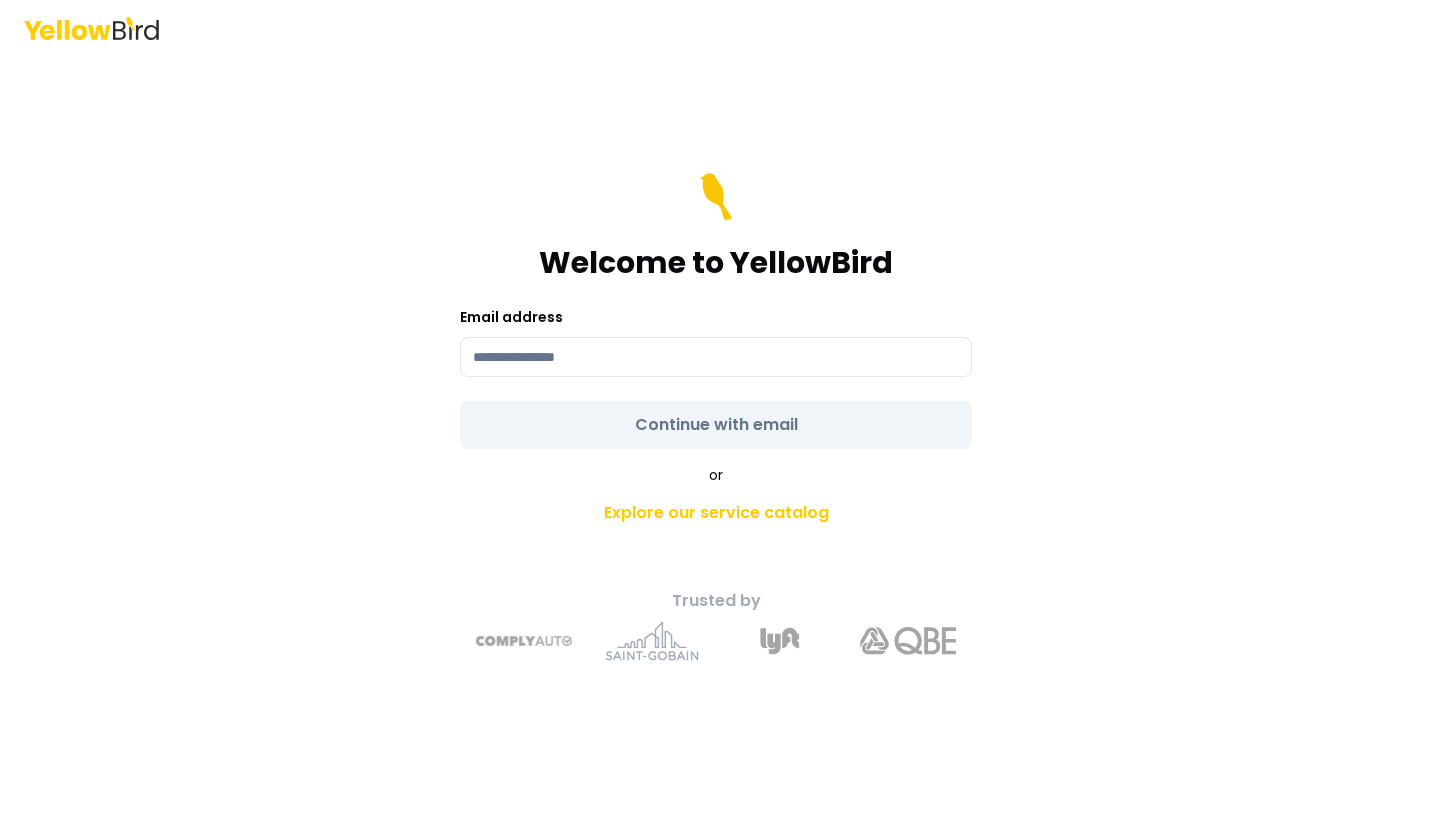 click on "Email address" at bounding box center [716, 341] 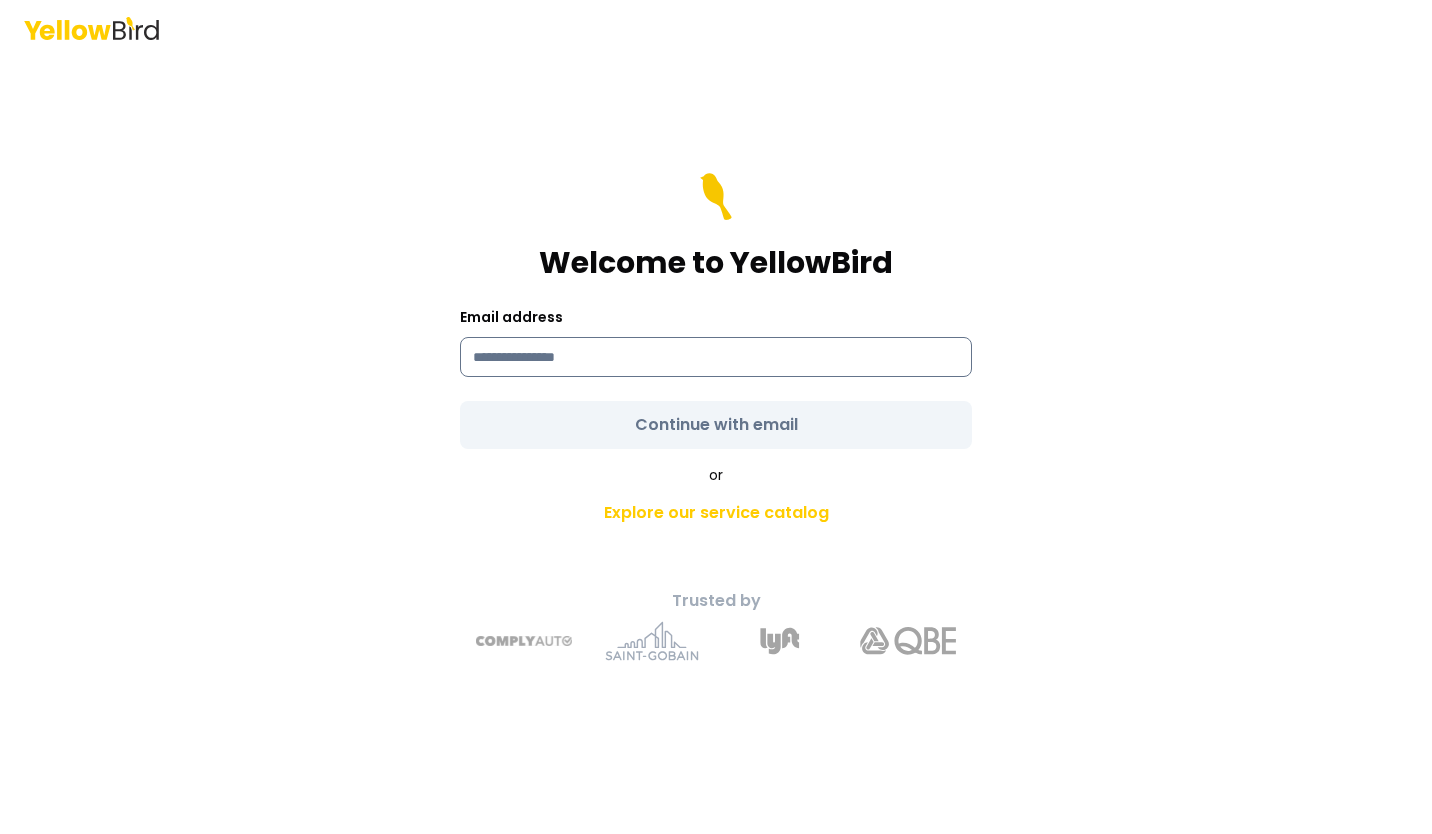 click at bounding box center [716, 357] 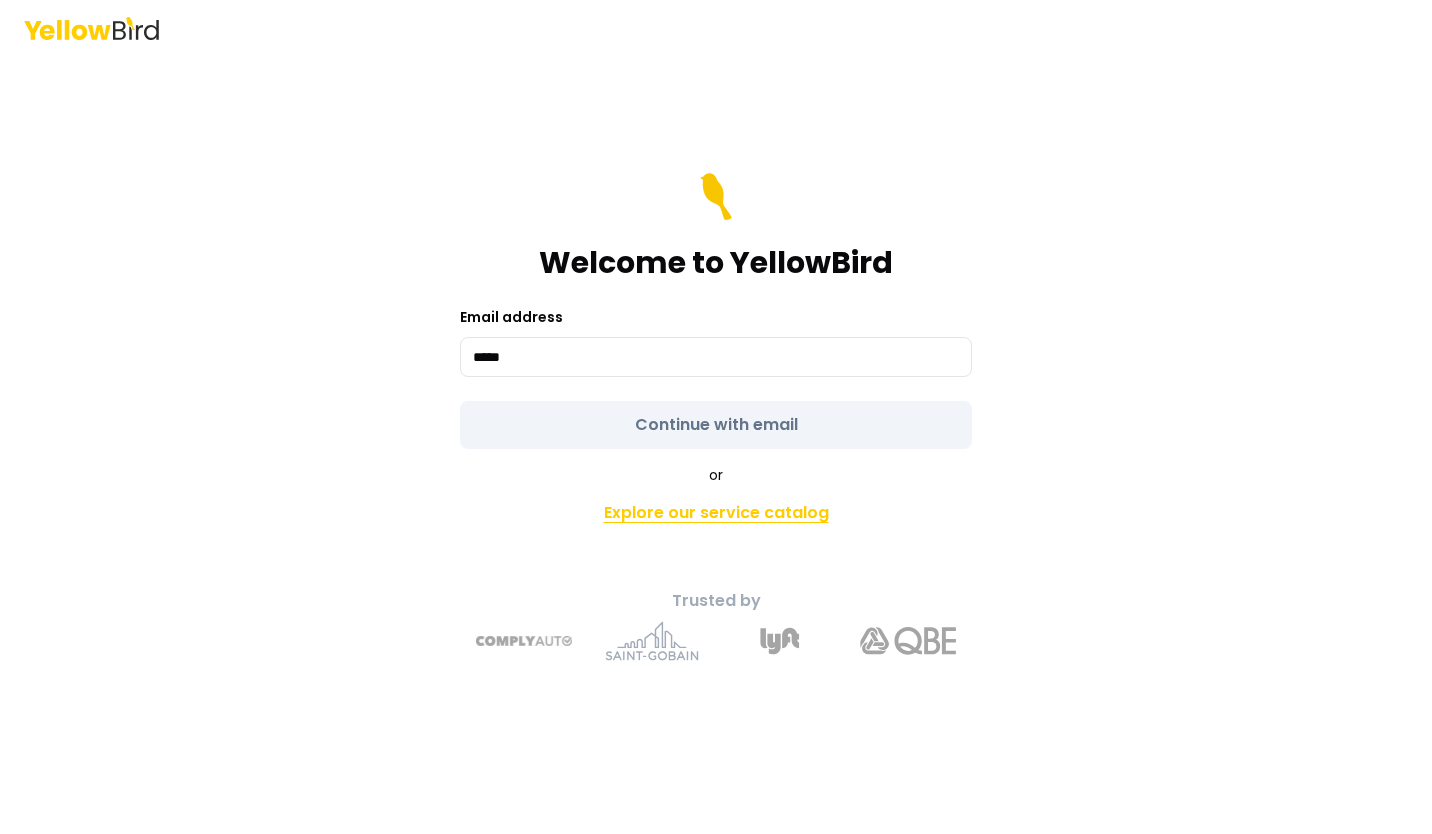 type on "**********" 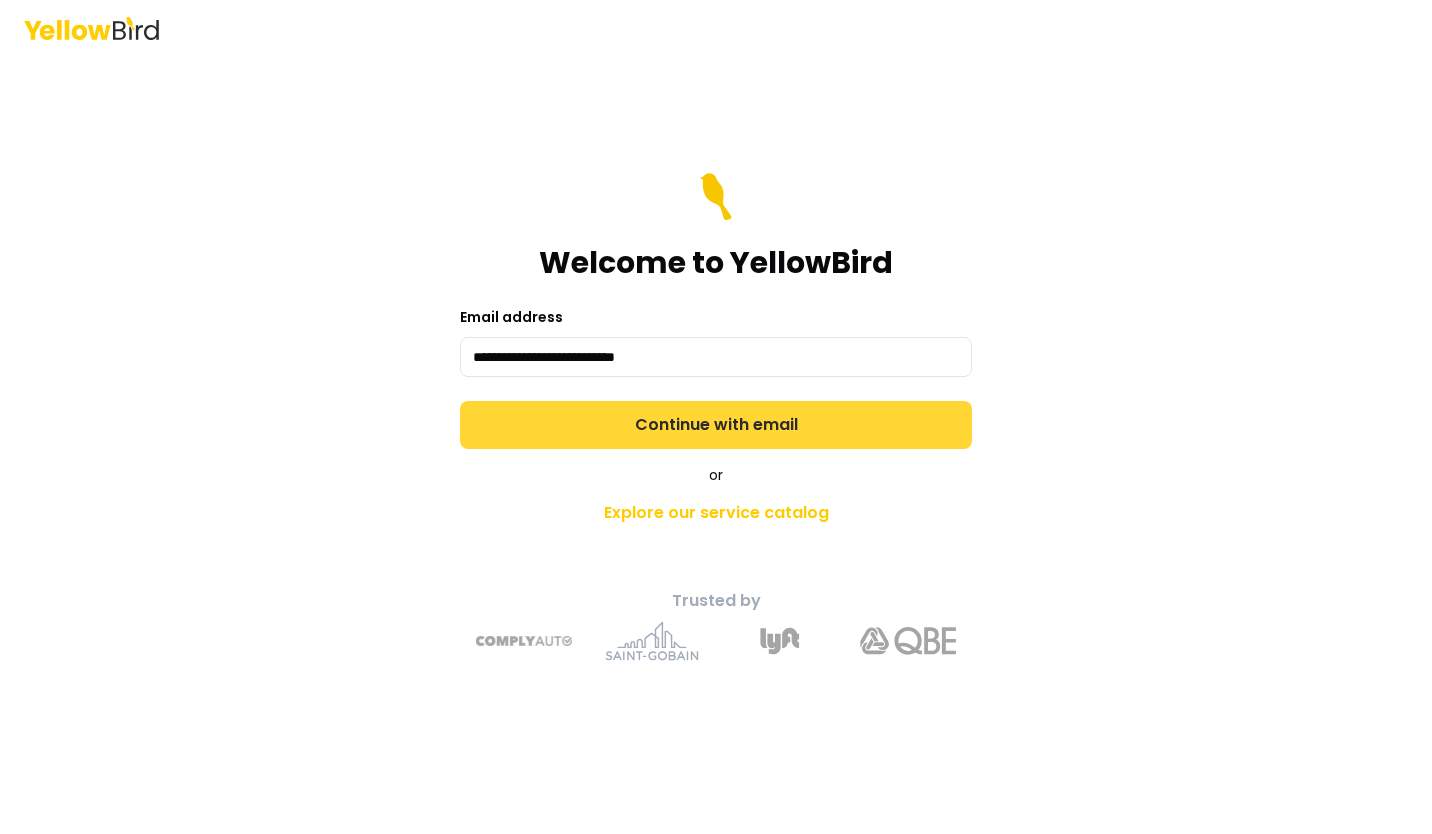 click on "Continue with email" at bounding box center (716, 425) 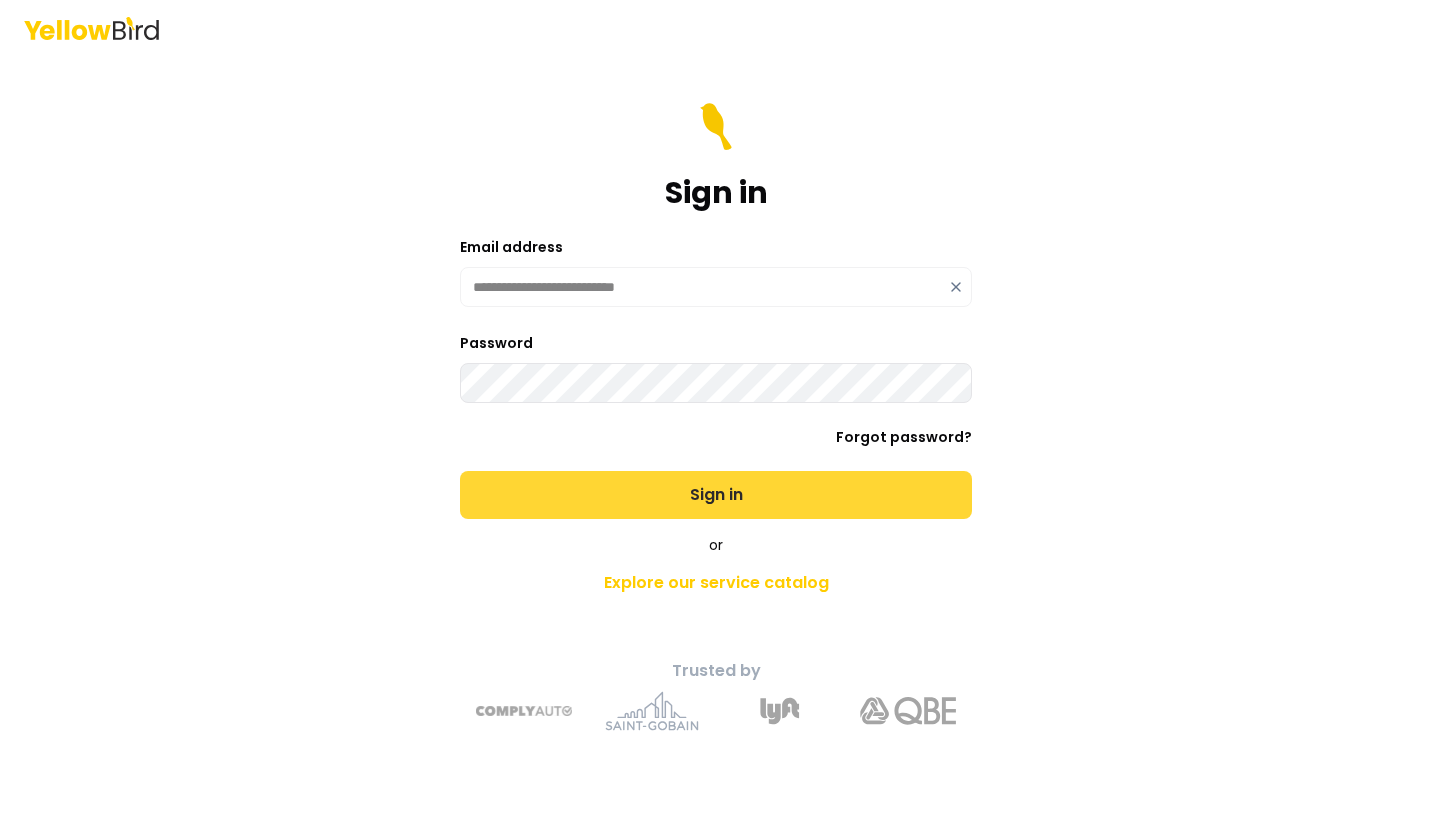 click on "Sign in" at bounding box center (716, 495) 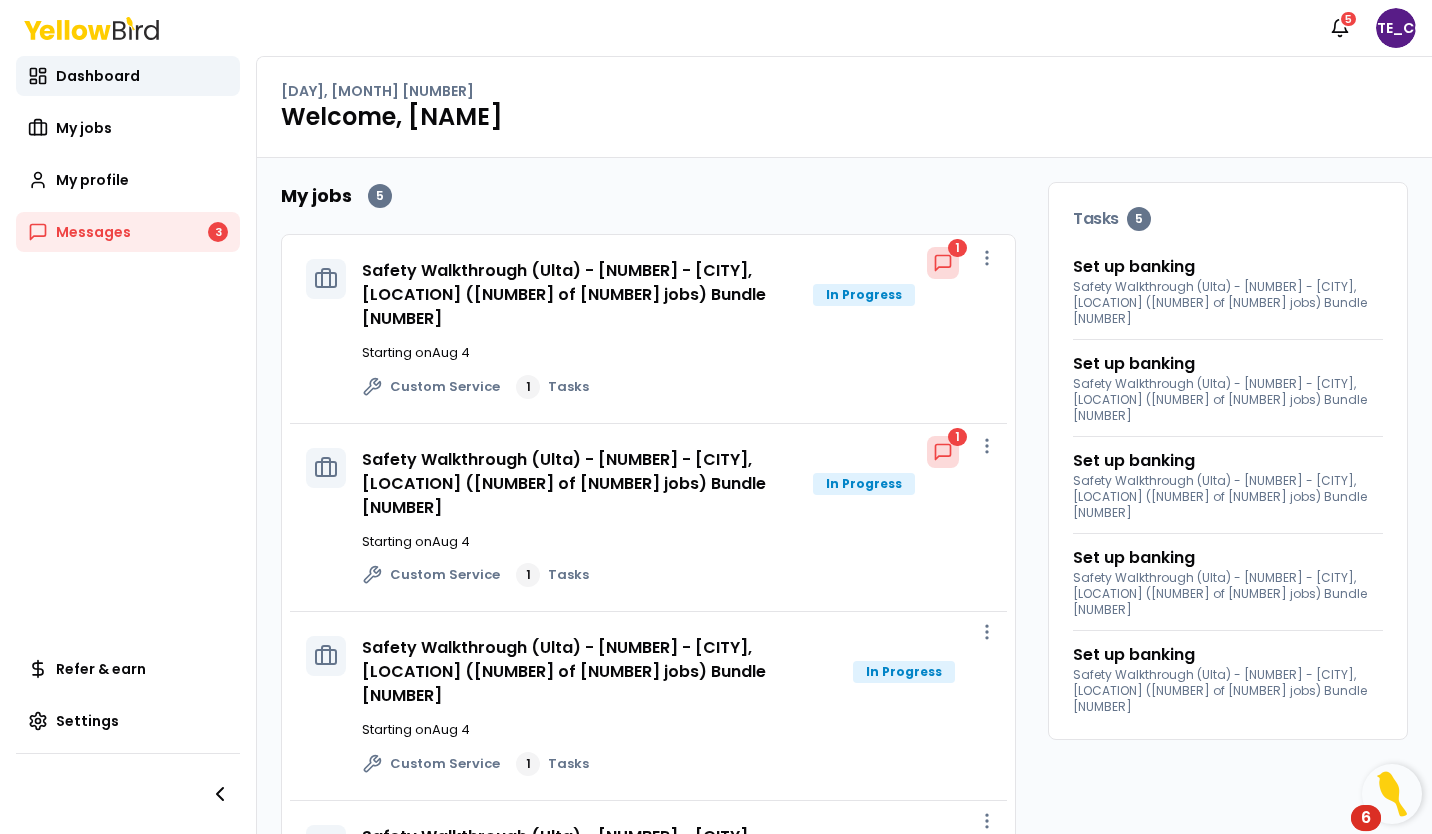 click on "My jobs 5 Safety Walkthrough (Ulta) - 99 - Chandler, Chandler Festival (2 of 5 jobs) Bundle 45 In Progress 1 Starting on  Aug 4 Custom Service 1 Tasks Safety Walkthrough (Ulta) - 37 - Phoenix, Village Fair North Shopping Center (5 of 5 jobs) Bundle 45 In Progress 1 Starting on  Aug 4 Custom Service 1 Tasks Safety Walkthrough (Ulta) - 77 - Scottsdale, The Promenade at Frank Lloyd Wright (3 of 5 jobs) Bundle 45 In Progress Starting on  Aug 4 Custom Service 1 Tasks Safety Walkthrough (Ulta) - 354 - Gilbert, The Shoppes at Gilbert Commons (1 of 5 jobs) Bundle 45 In Progress Starting on  Aug 4 Custom Service 1 Tasks Safety Walkthrough (Ulta) - 108 - Phoenix, Desert Ridge Shopping Center (4 of 5 jobs) Bundle 45 In Progress 1 Starting on  Aug 4 Custom Service 1 Tasks Tasks 5 Set up banking Safety Walkthrough (Ulta) - 99 - Chandler, Chandler Festival (2 of 5 jobs) Bundle 45 Set up banking Safety Walkthrough (Ulta) - 37 - Phoenix, Village Fair North Shopping Center (5 of 5 jobs) Bundle 45 Set up banking Set up banking" at bounding box center (844, 680) 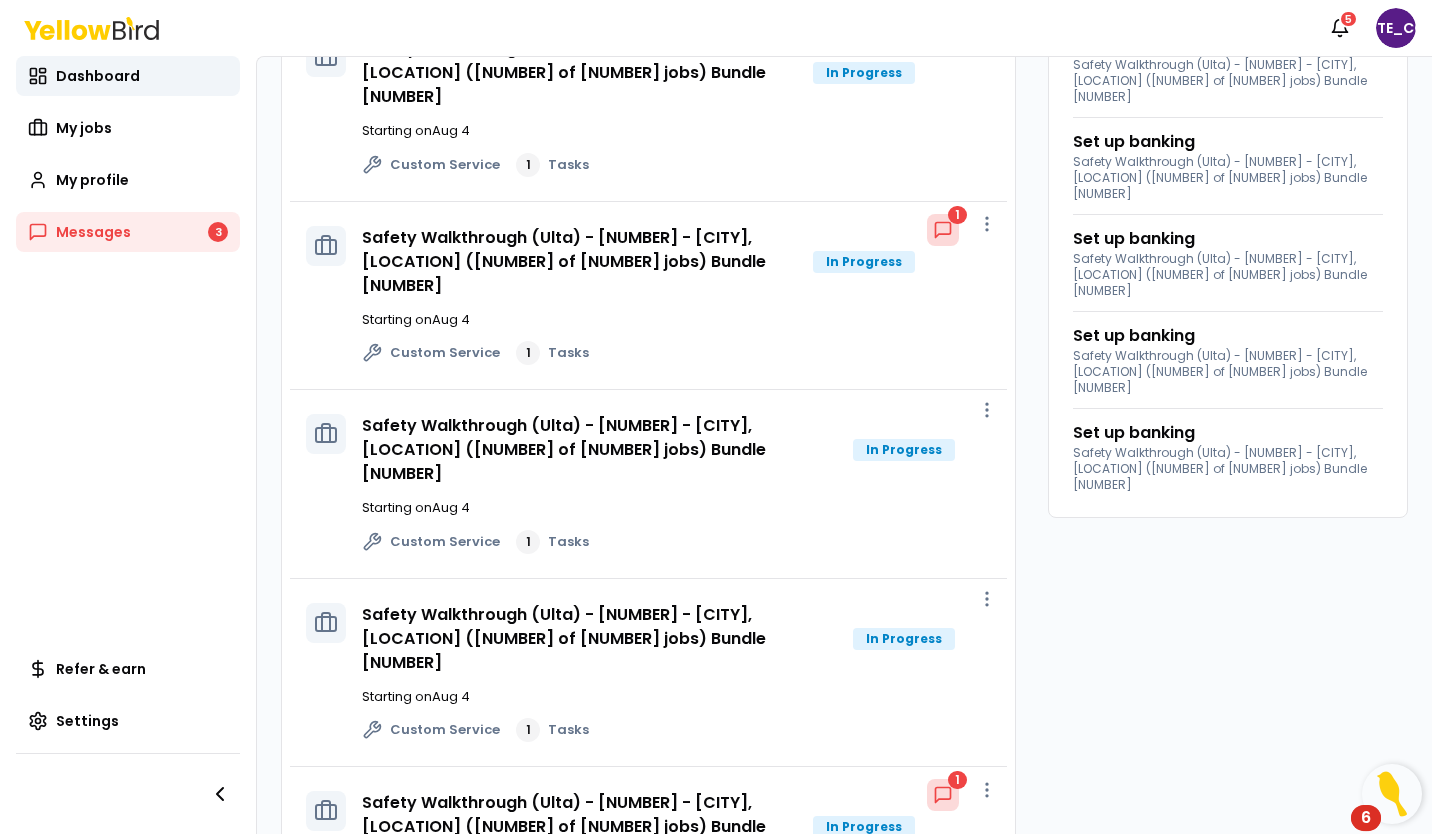 scroll, scrollTop: 247, scrollLeft: 0, axis: vertical 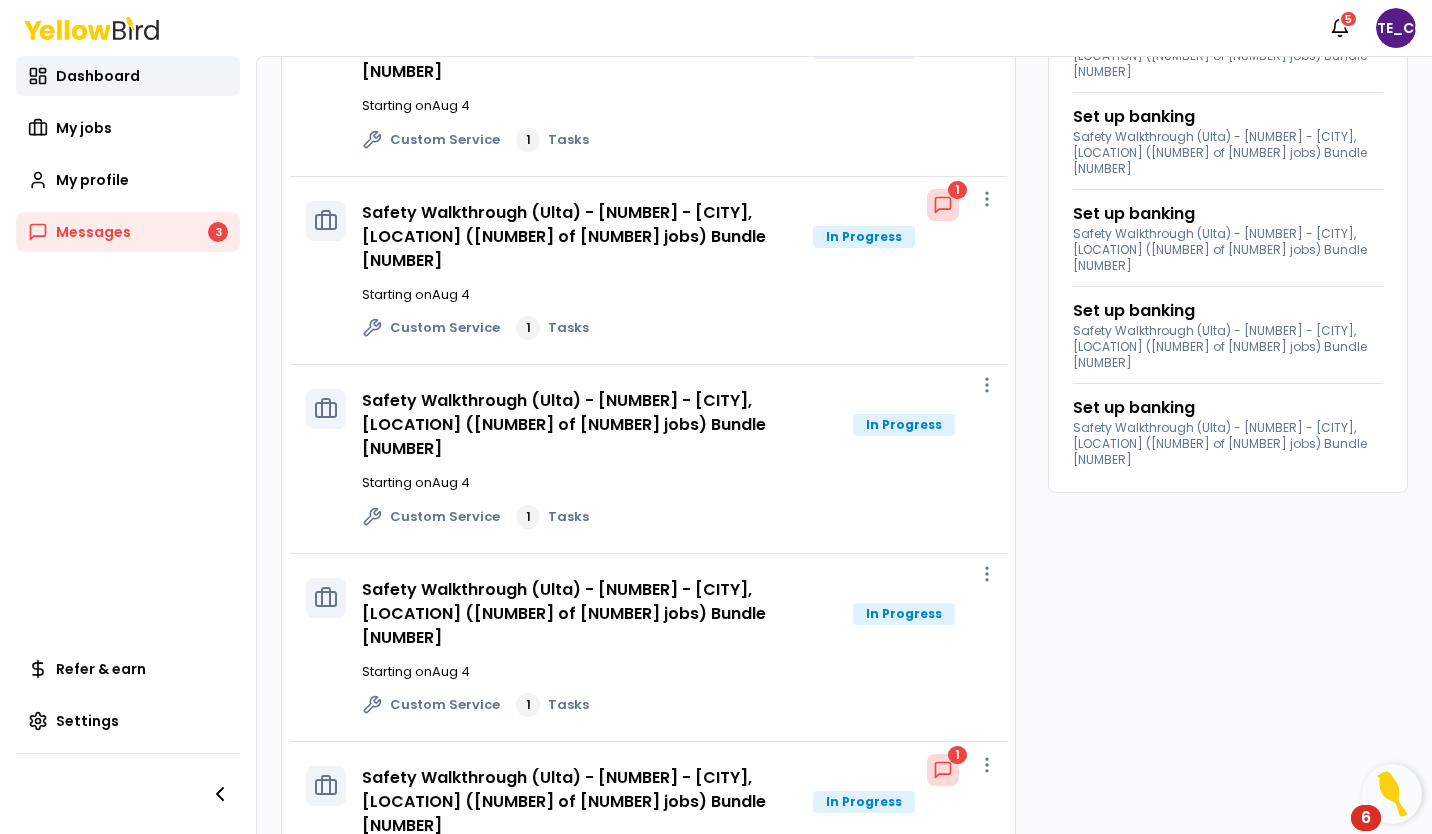 click on "Safety Walkthrough (Ulta) - 354 - [CITY], The Shoppes at [CITY] Commons (1 of 5 jobs) Bundle 45" at bounding box center [603, 614] 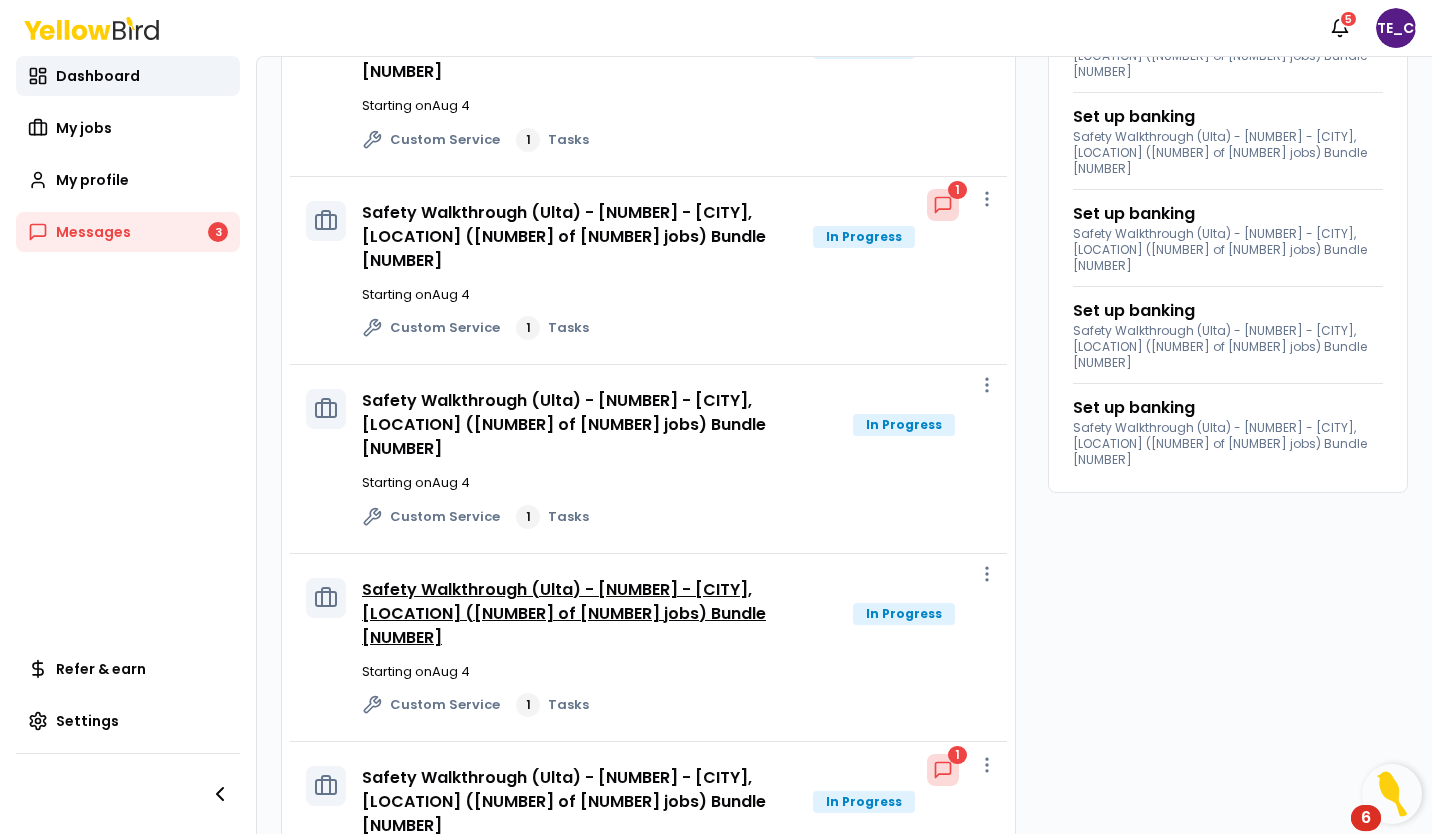 click on "Safety Walkthrough (Ulta) - 354 - [CITY], The Shoppes at [CITY] Commons (1 of 5 jobs) Bundle 45" at bounding box center [564, 613] 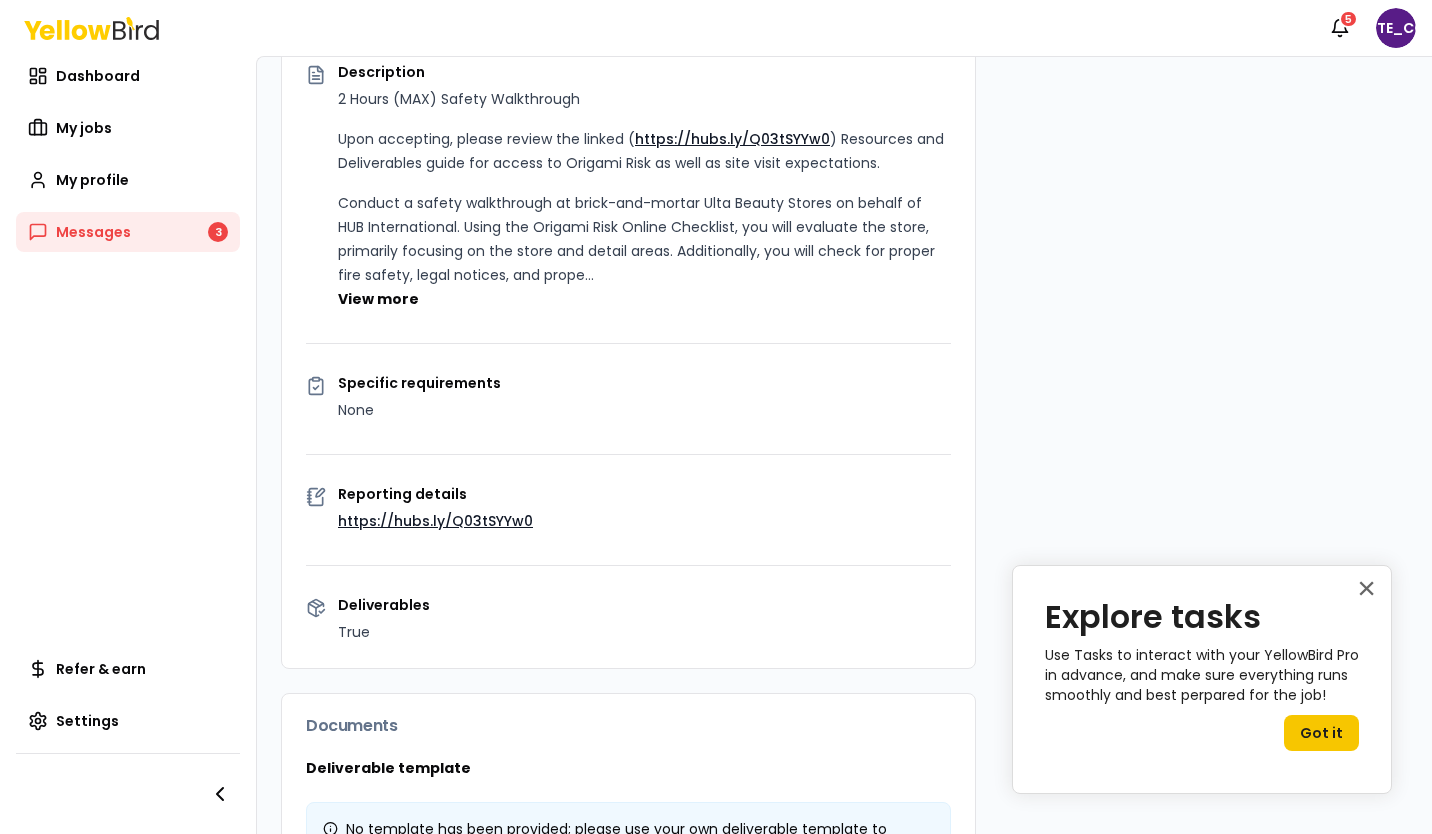 scroll, scrollTop: 567, scrollLeft: 0, axis: vertical 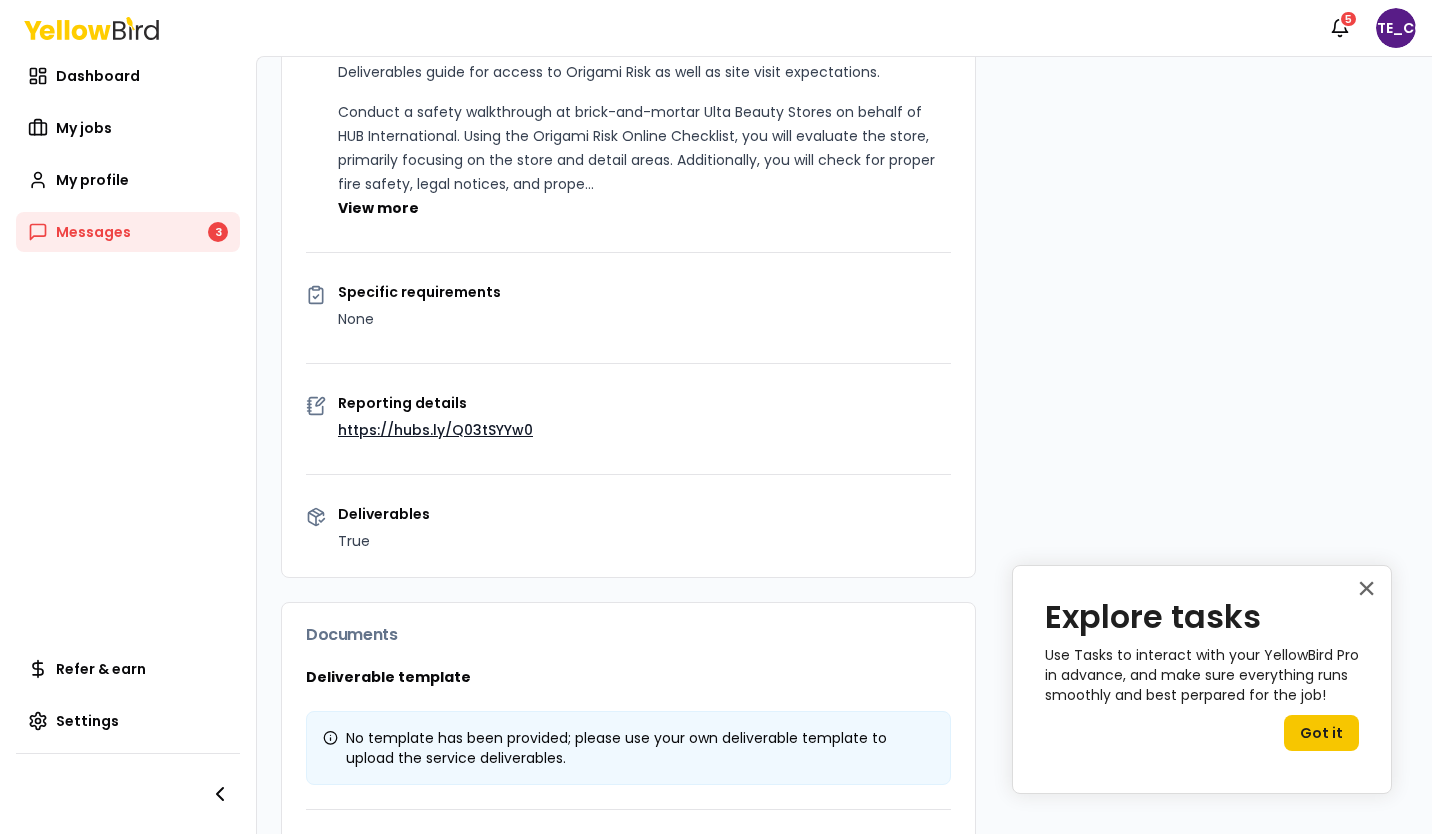 click on "https://hubs.ly/Q03tSYYw0" at bounding box center (435, 430) 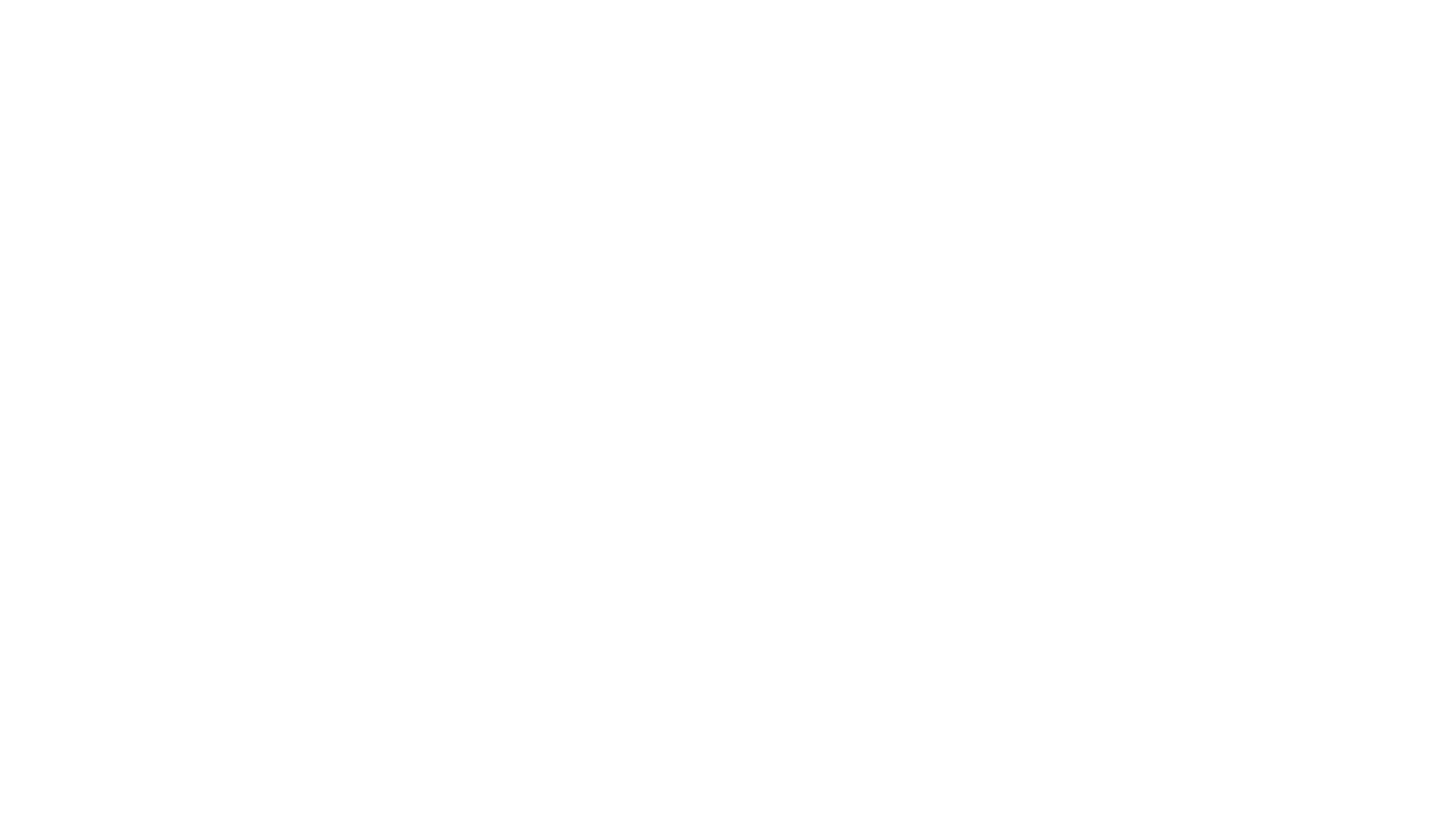 scroll, scrollTop: 0, scrollLeft: 0, axis: both 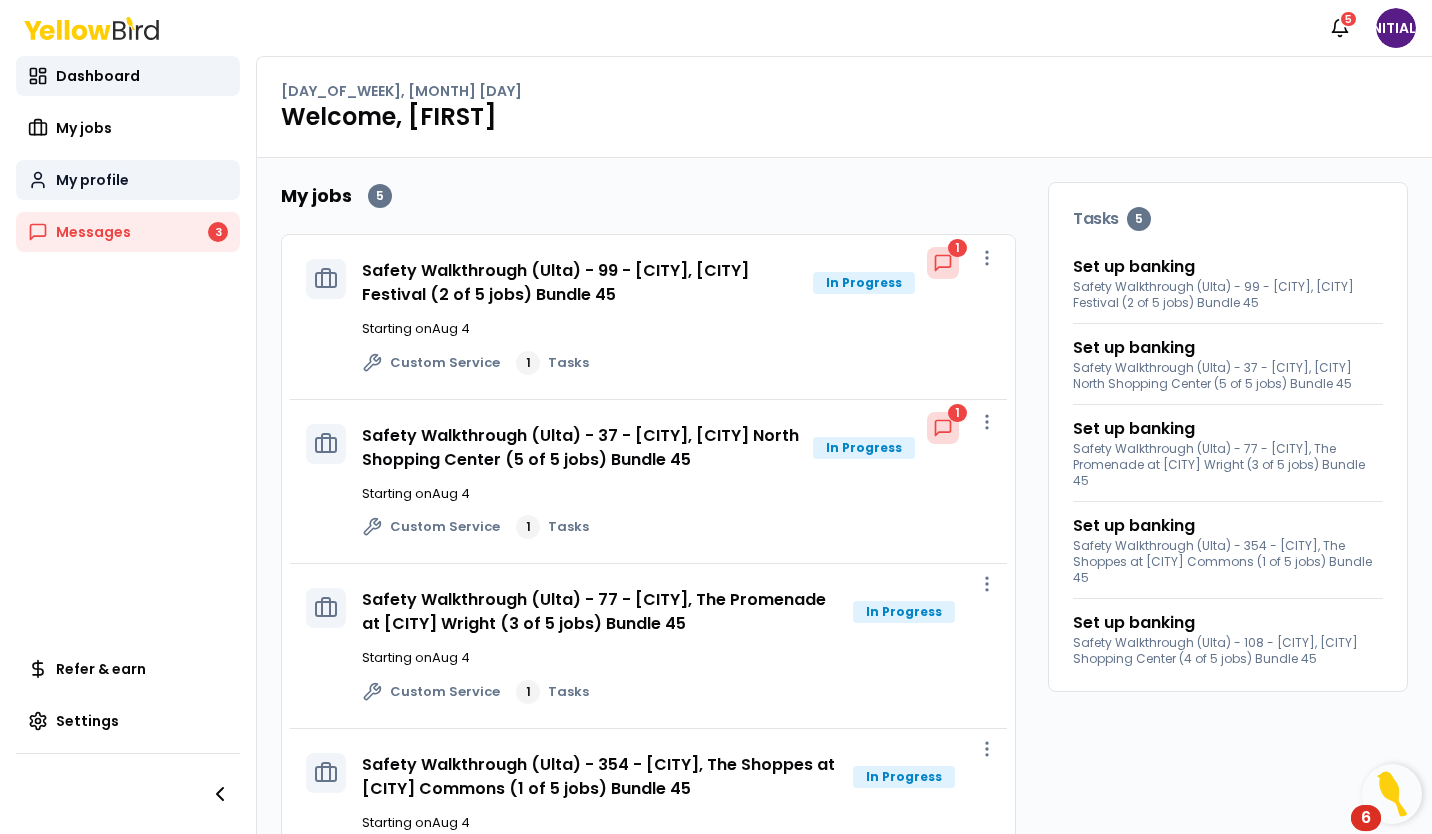 click on "My profile" at bounding box center [92, 180] 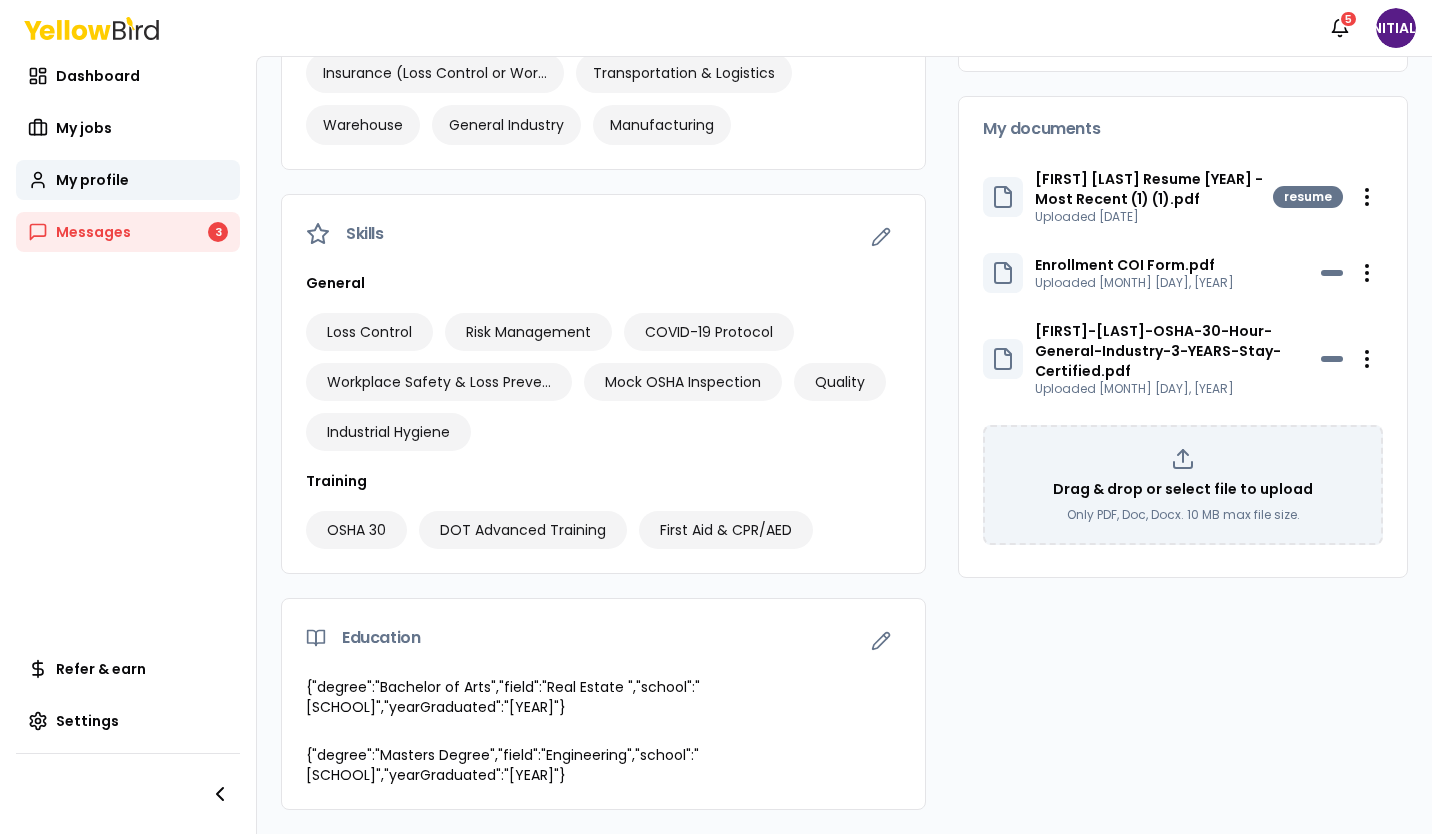 scroll, scrollTop: 0, scrollLeft: 0, axis: both 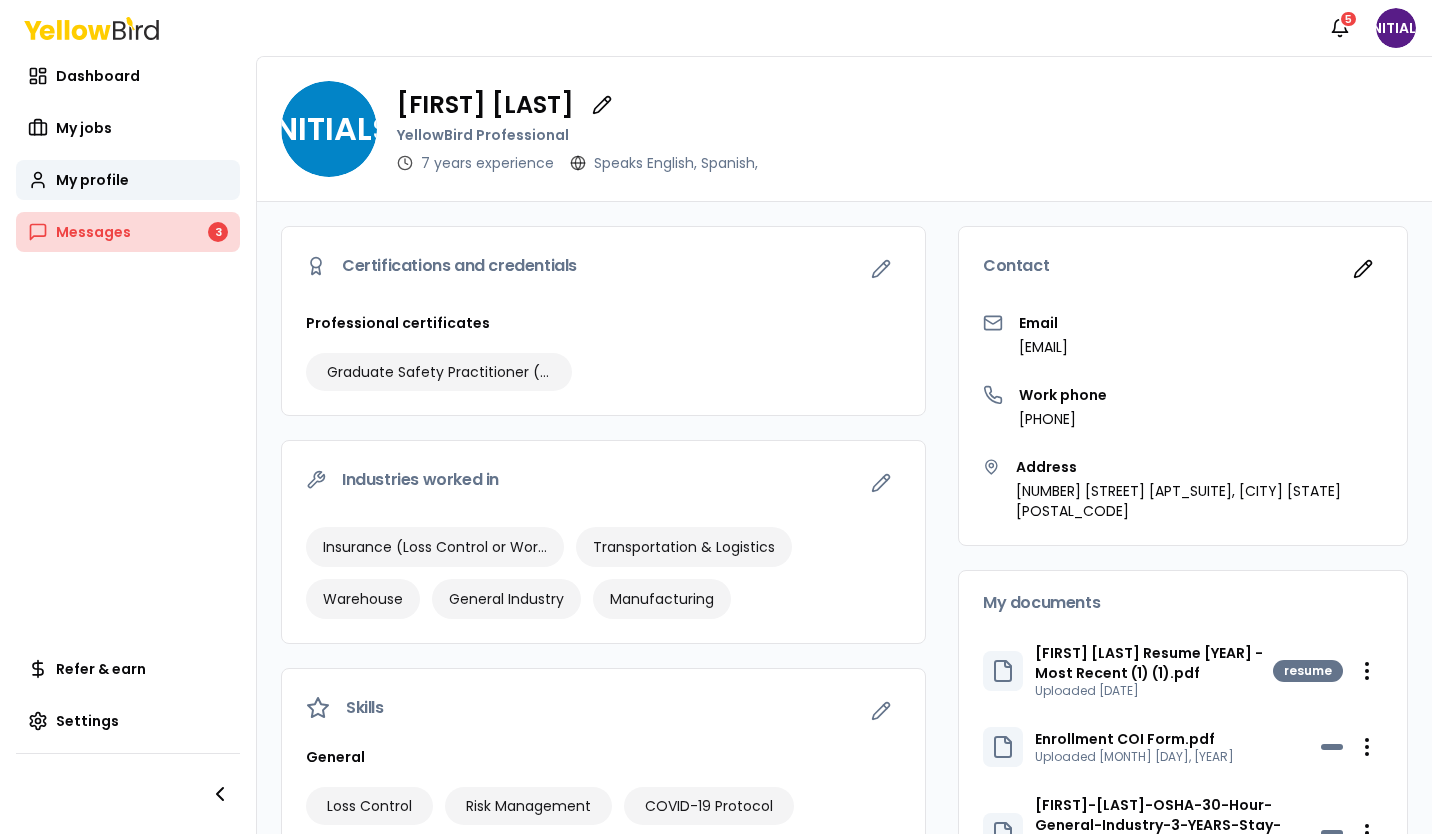 click on "Messages" at bounding box center [93, 232] 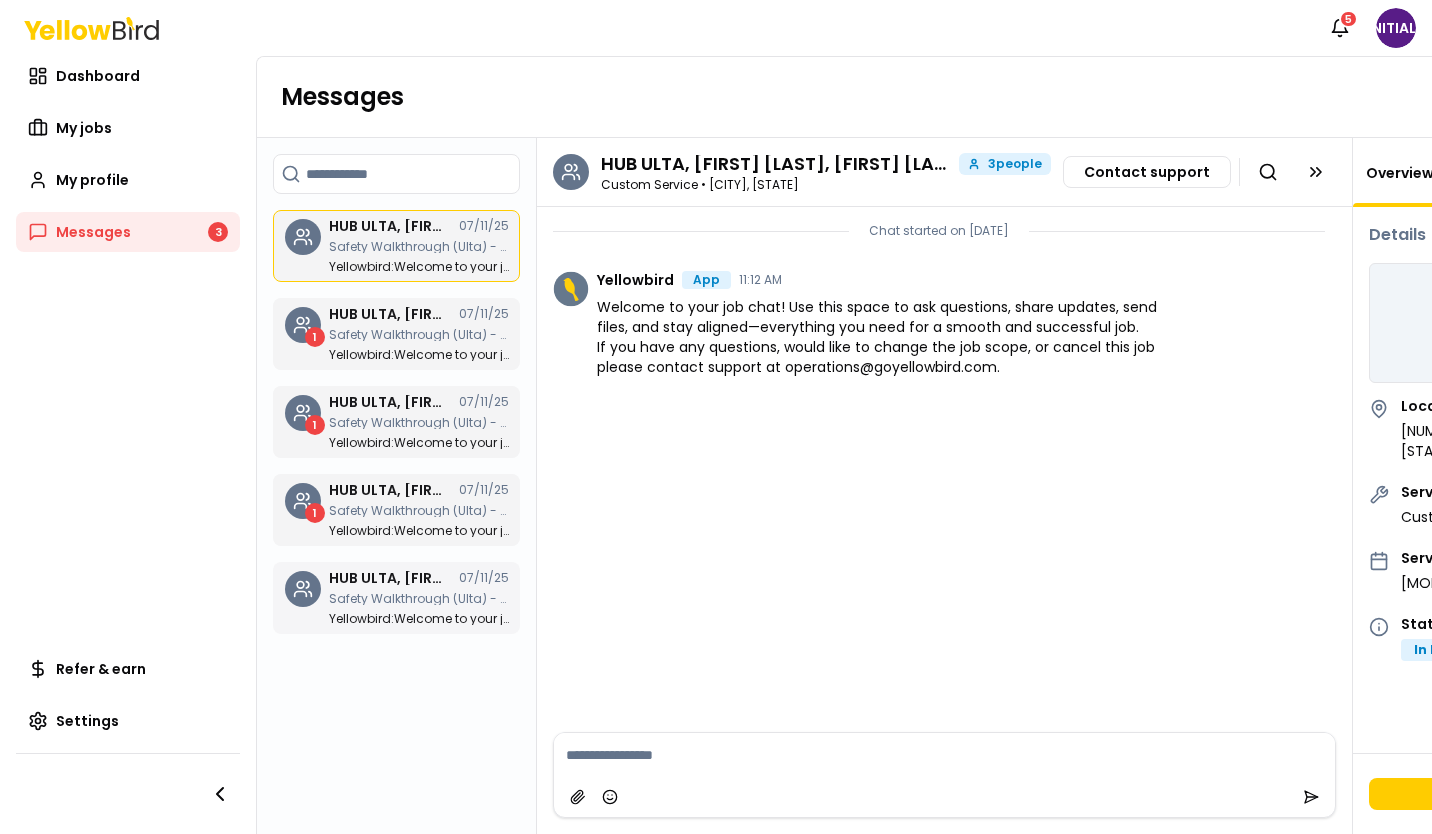 click on "HUB ULTA, [FIRST] [LAST], [FIRST] [LAST] [DATE] Safety Walkthrough (Ulta) - 354 - [CITY], The Shoppes at [CITY] Commons (1 of 5 jobs) Bundle 45 Yellowbird : Welcome to your job chat! Use this space to ask questions, share updates, send files, and stay aligned—everything you need for a smooth and successful job.
If you have any questions, would like to change the job scope, or cancel this job please contact support at [EMAIL]." at bounding box center (419, 598) 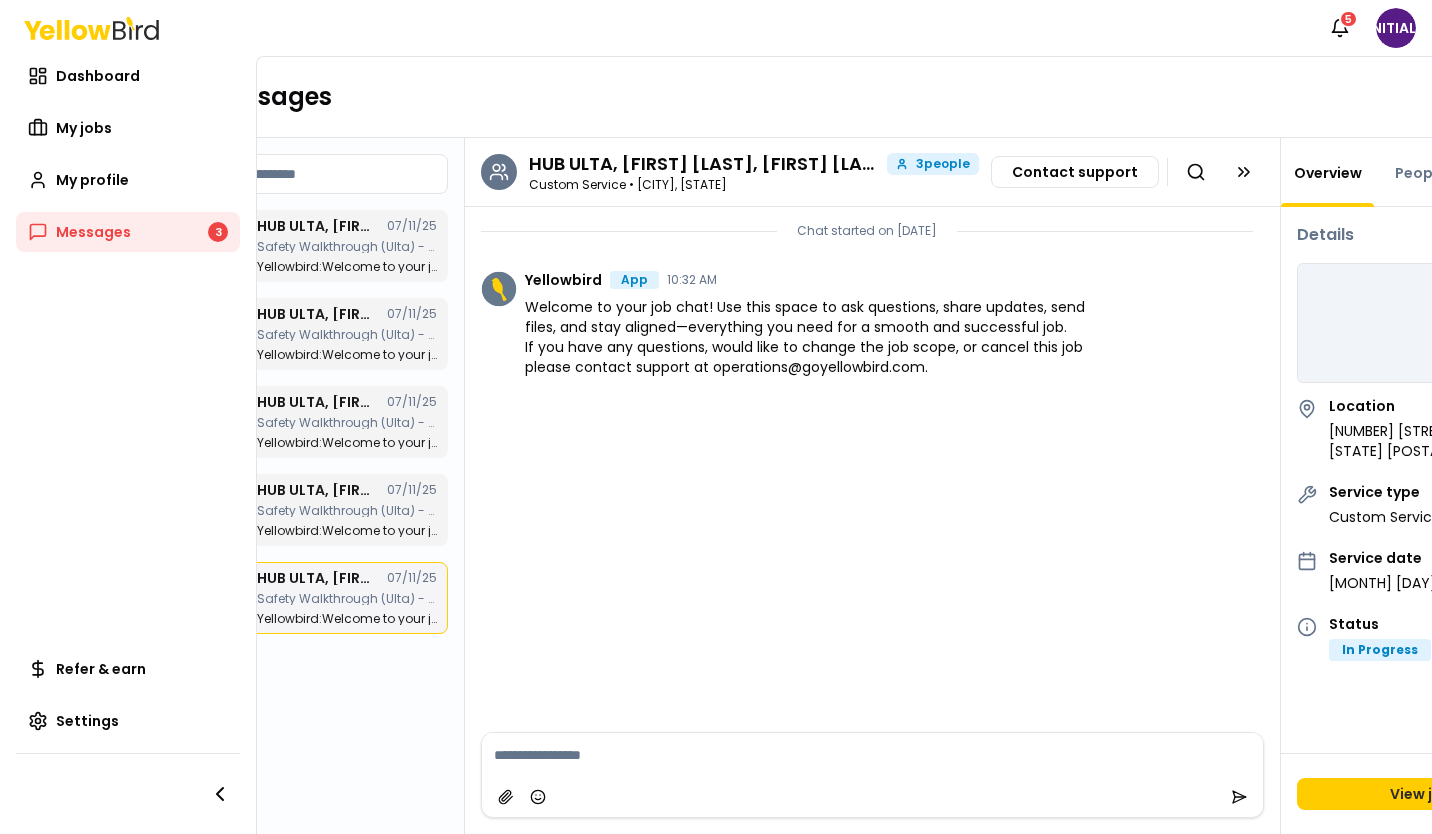 scroll, scrollTop: 0, scrollLeft: 0, axis: both 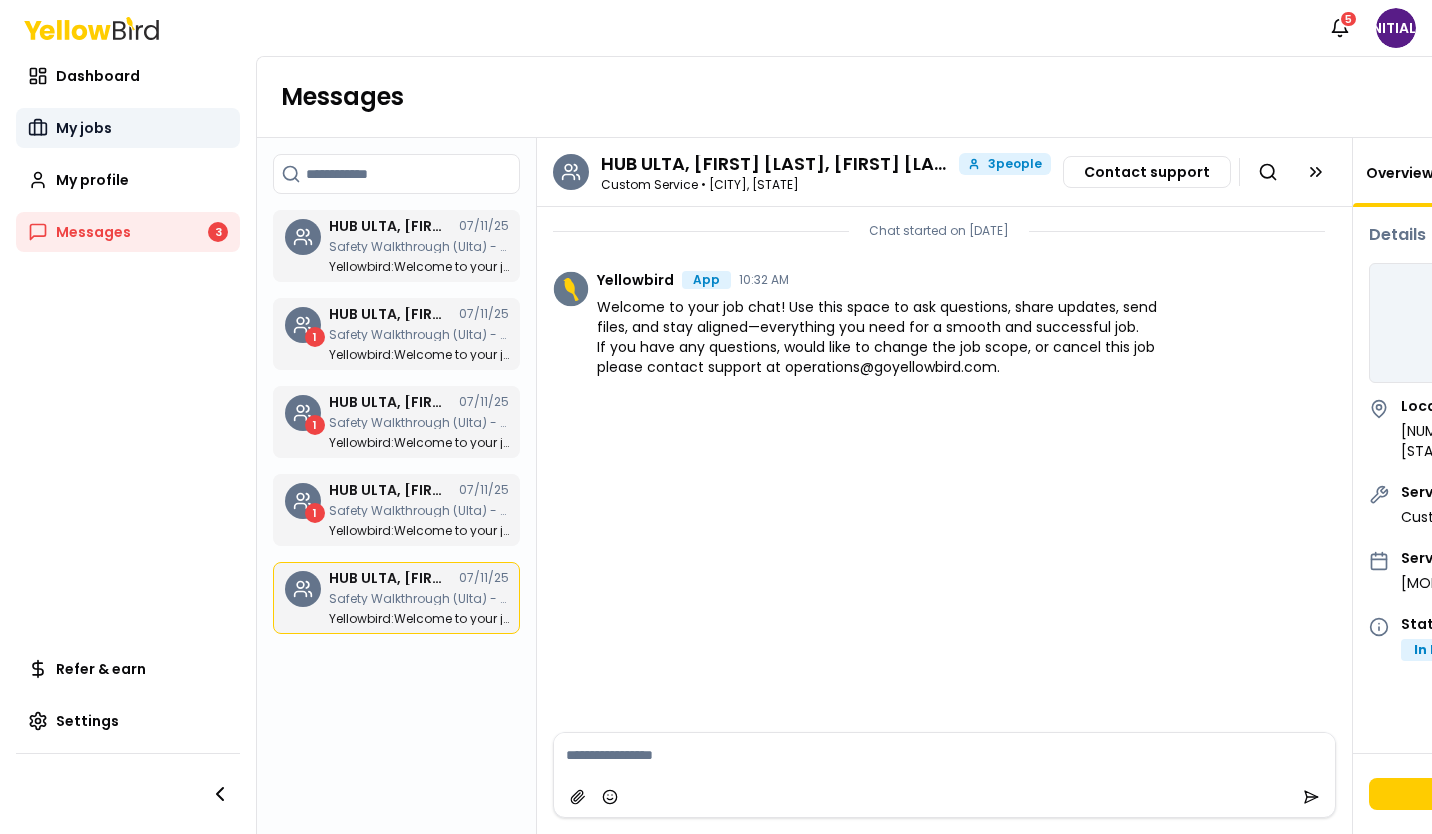 click on "My jobs" at bounding box center [84, 128] 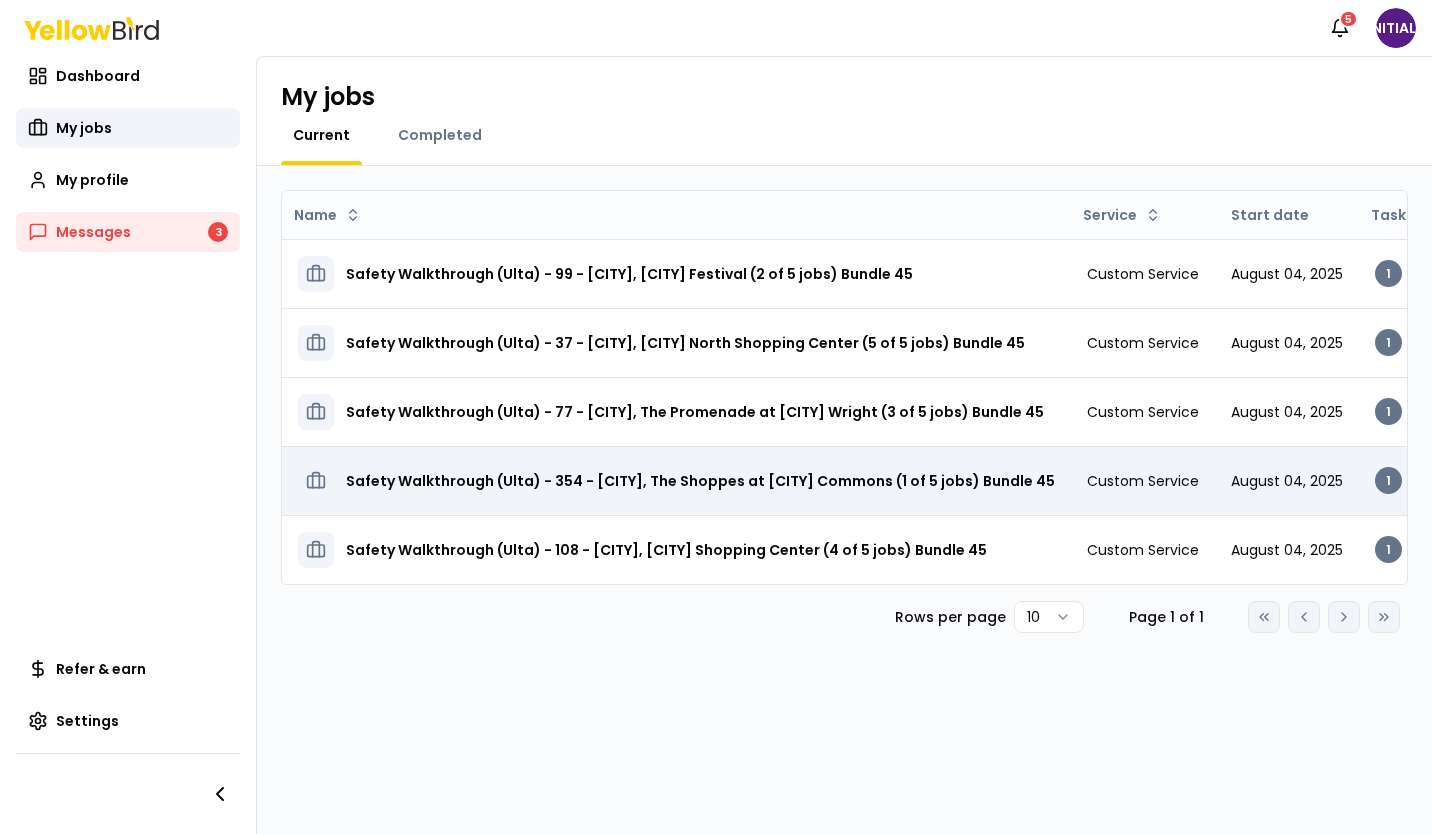 click on "Safety Walkthrough (Ulta) - 354 - [CITY], [LOCATION] (1 of 5 jobs) Bundle 45" at bounding box center (700, 481) 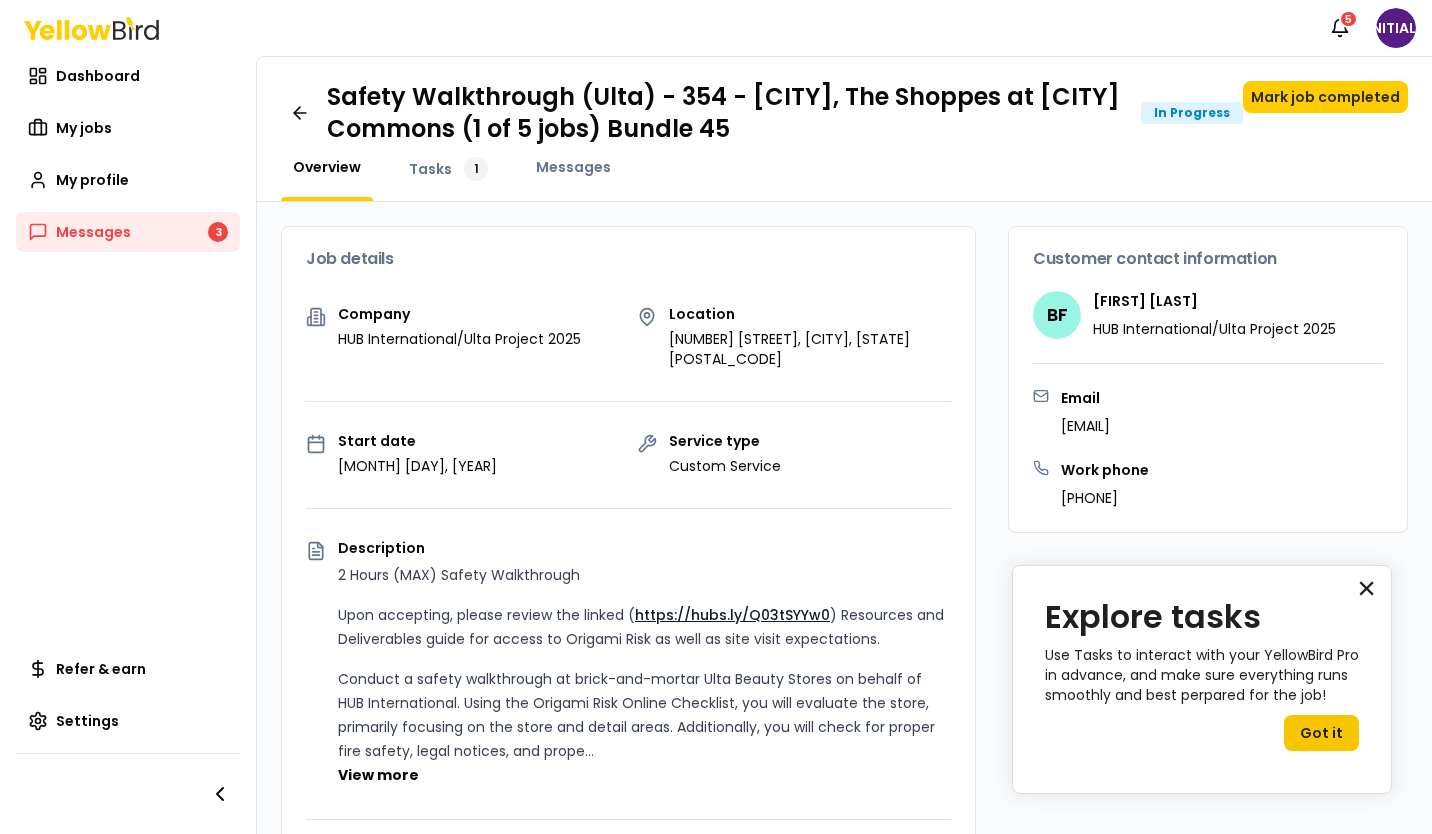 click on "×" at bounding box center [1366, 588] 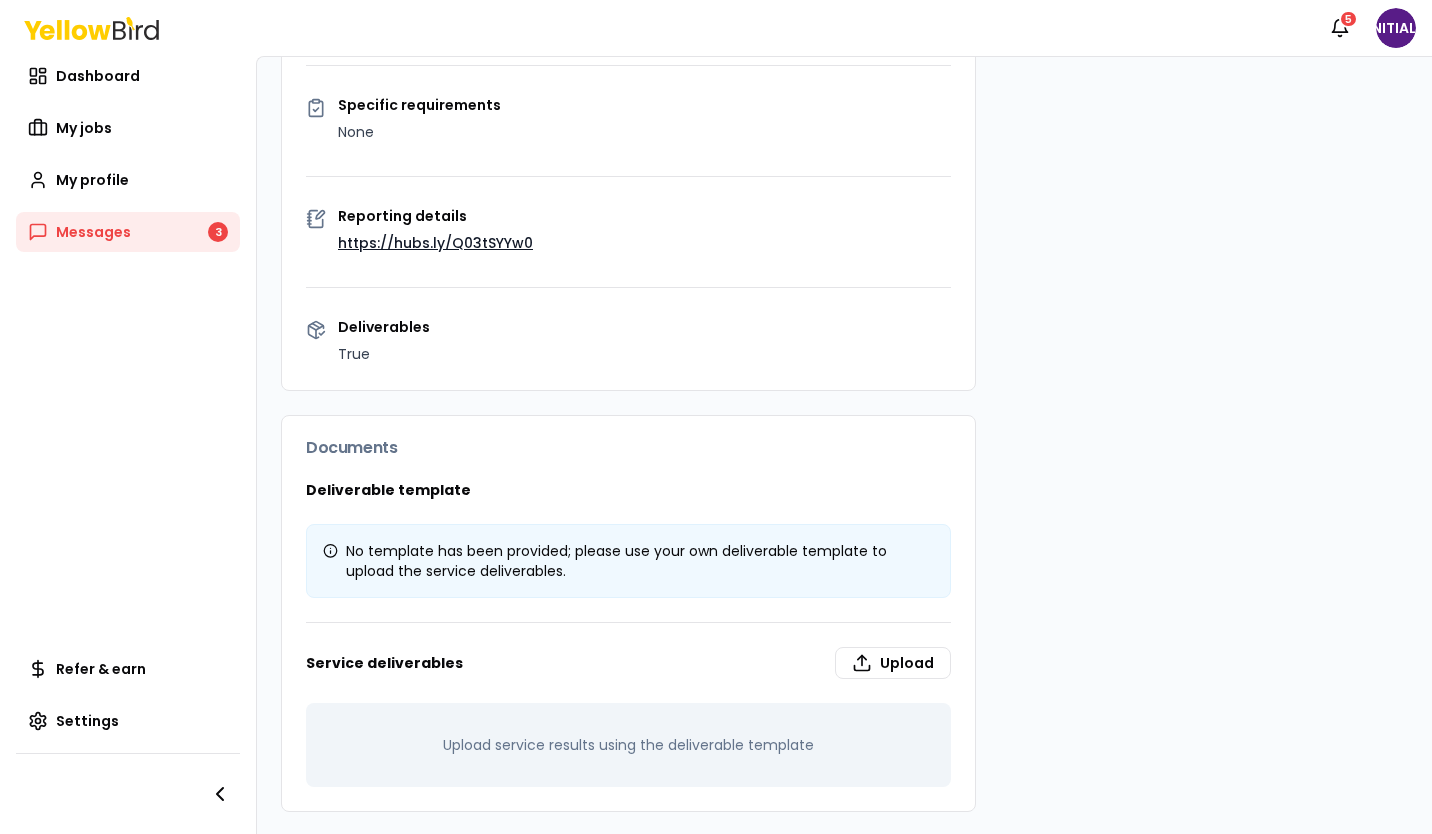 scroll, scrollTop: 756, scrollLeft: 0, axis: vertical 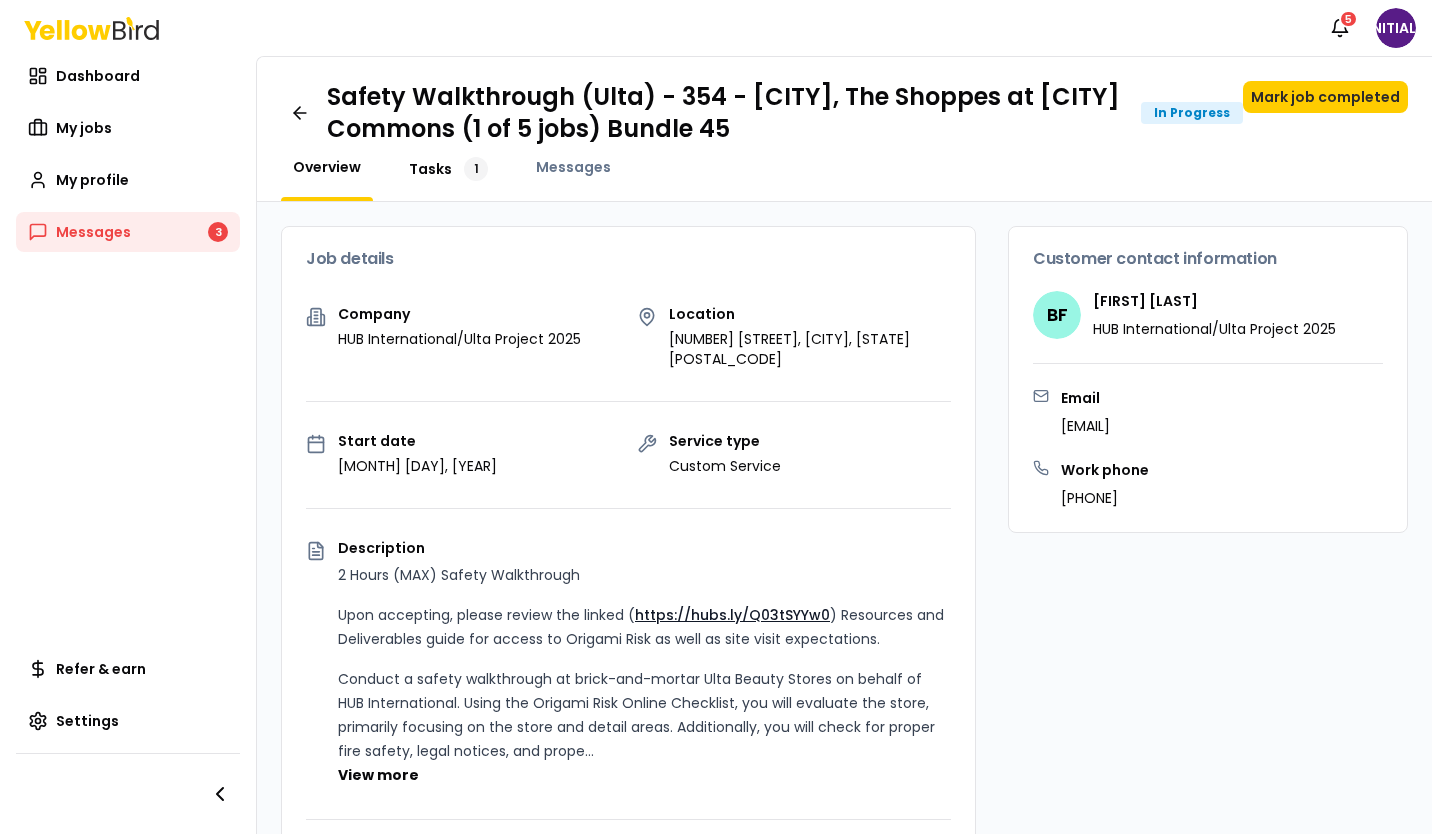 click on "Tasks" at bounding box center (430, 169) 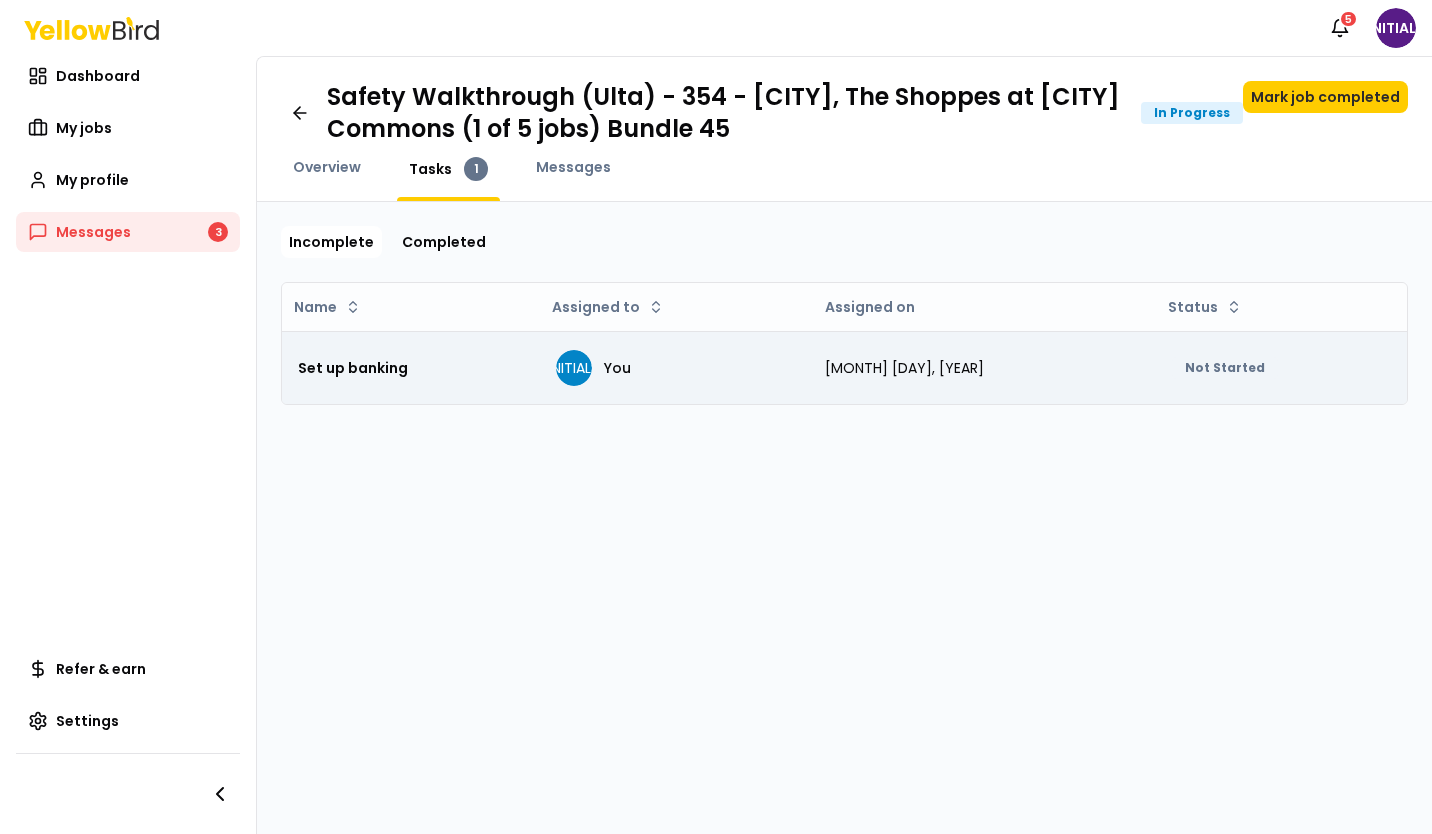 click on "Set up banking" at bounding box center [411, 368] 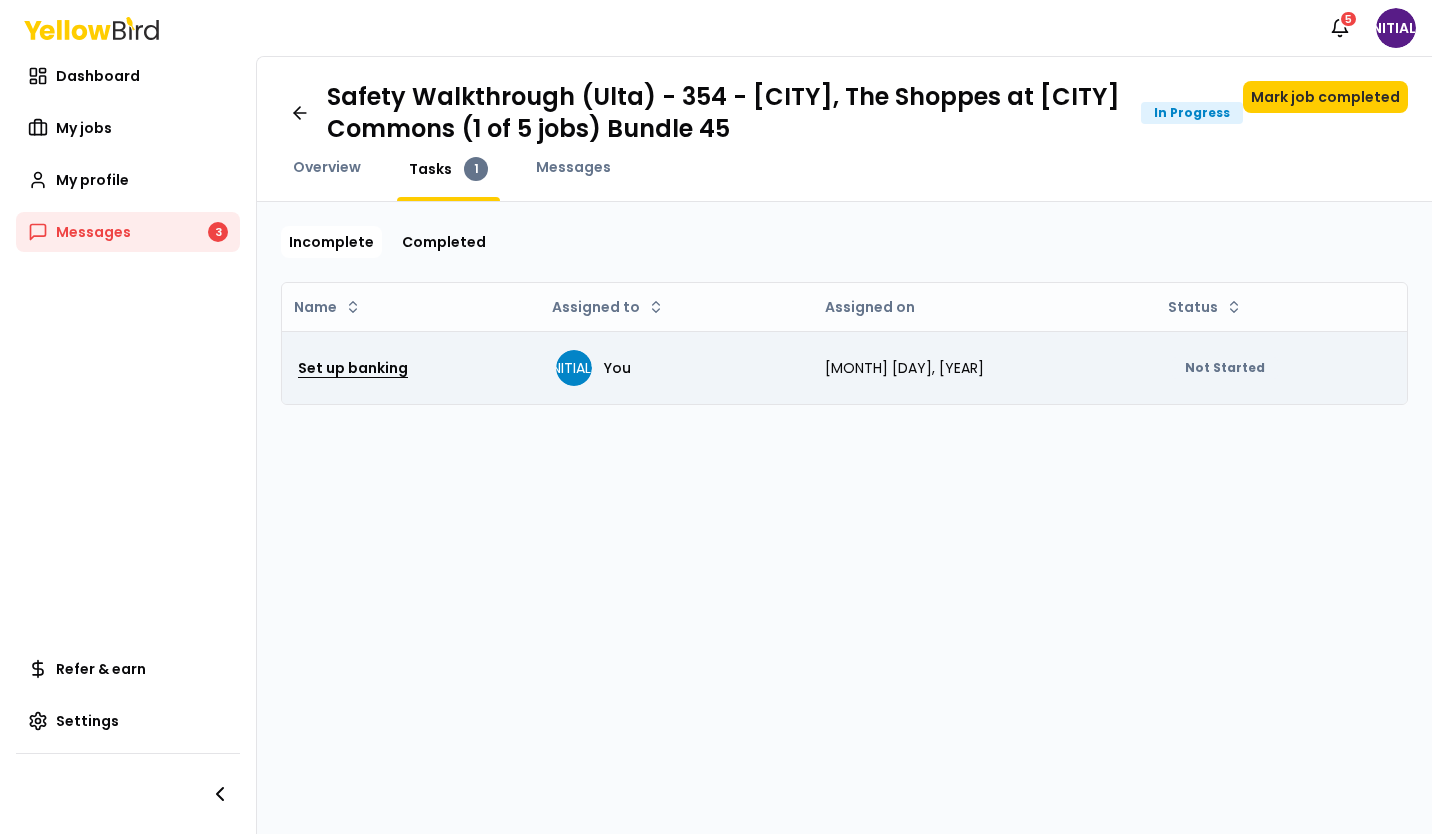 click on "Set up banking" at bounding box center [353, 368] 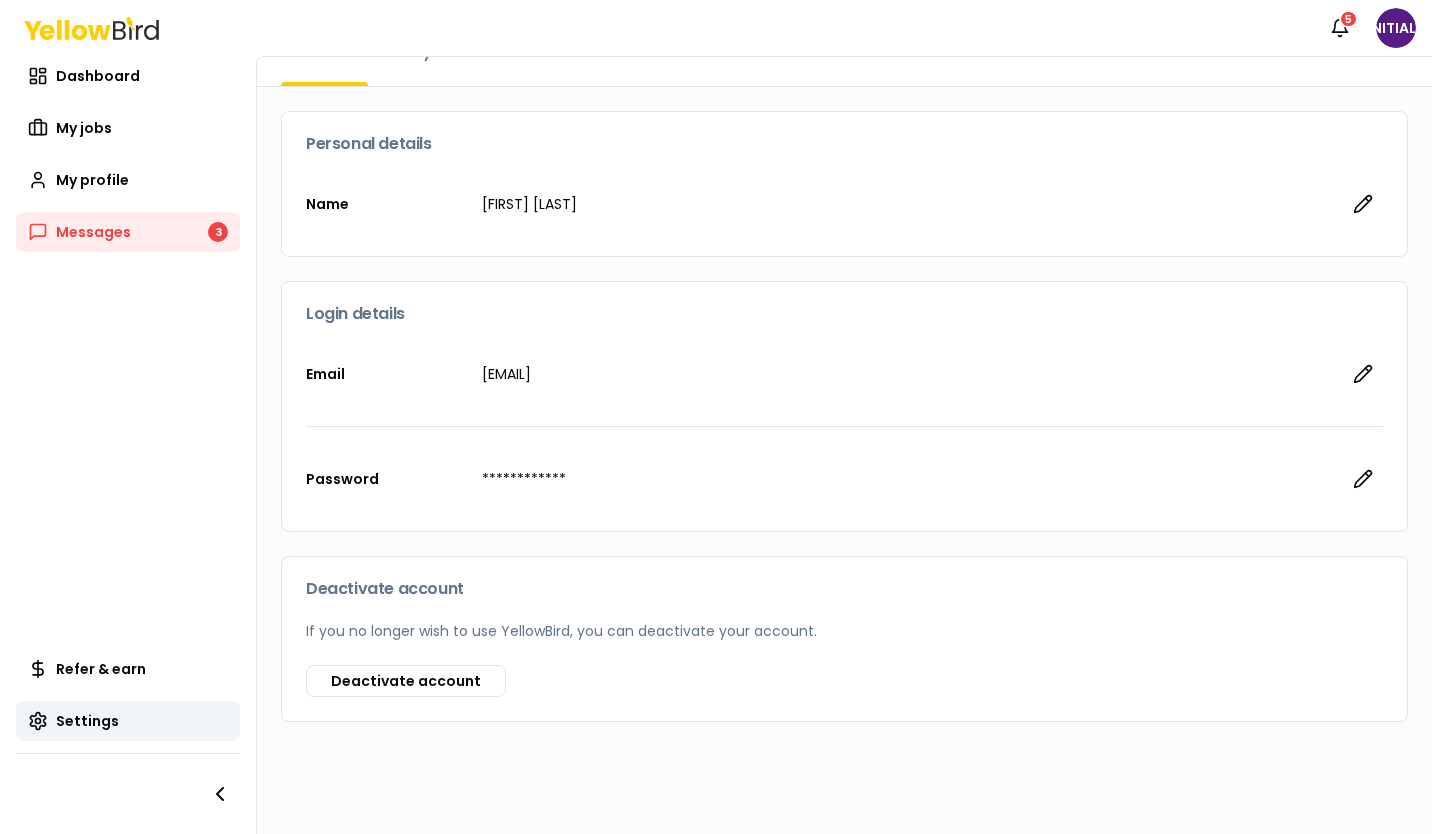 scroll, scrollTop: 0, scrollLeft: 0, axis: both 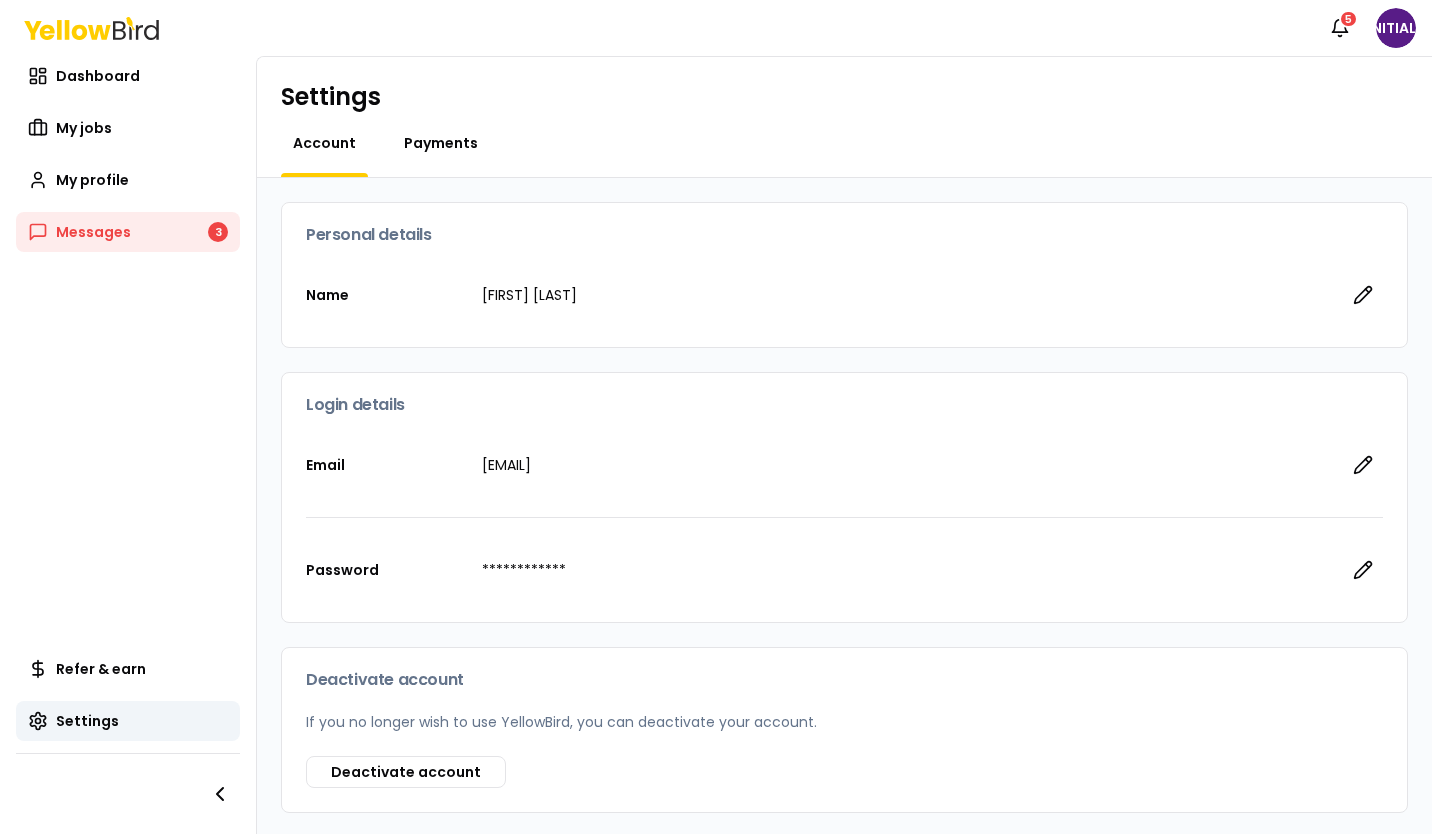 click on "Payments" at bounding box center [441, 143] 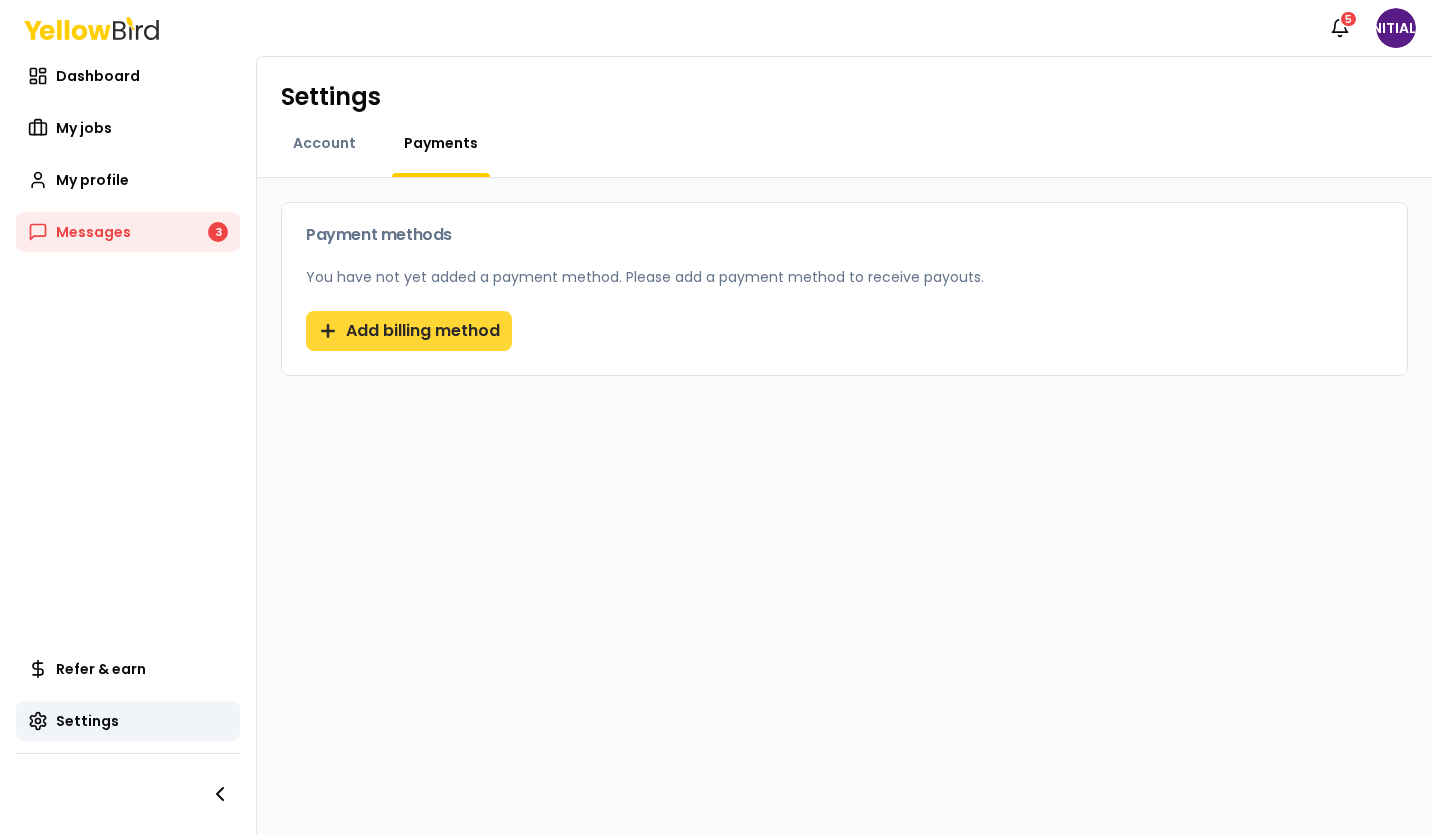 click on "Add billing method" at bounding box center (409, 331) 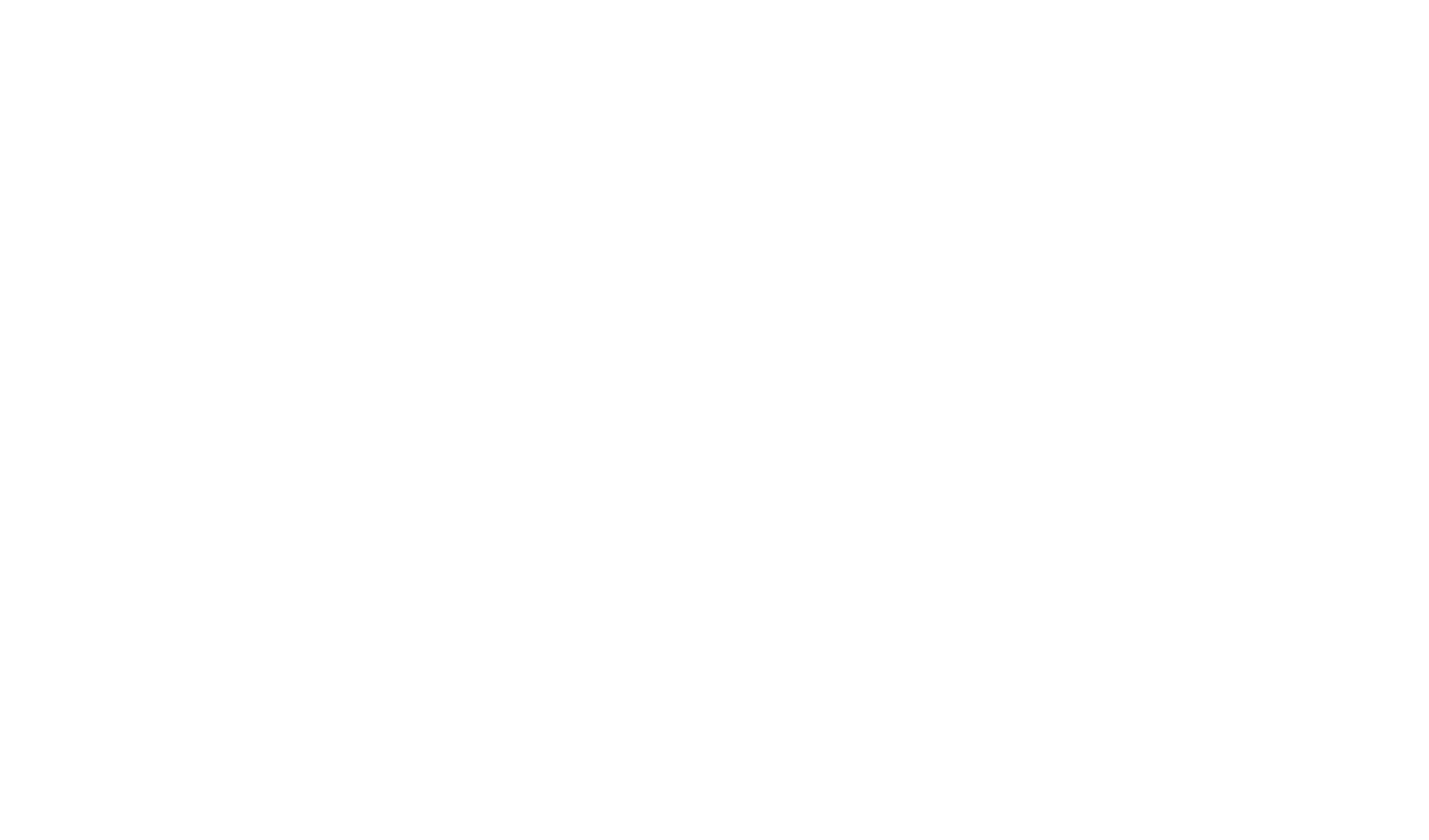 scroll, scrollTop: 0, scrollLeft: 0, axis: both 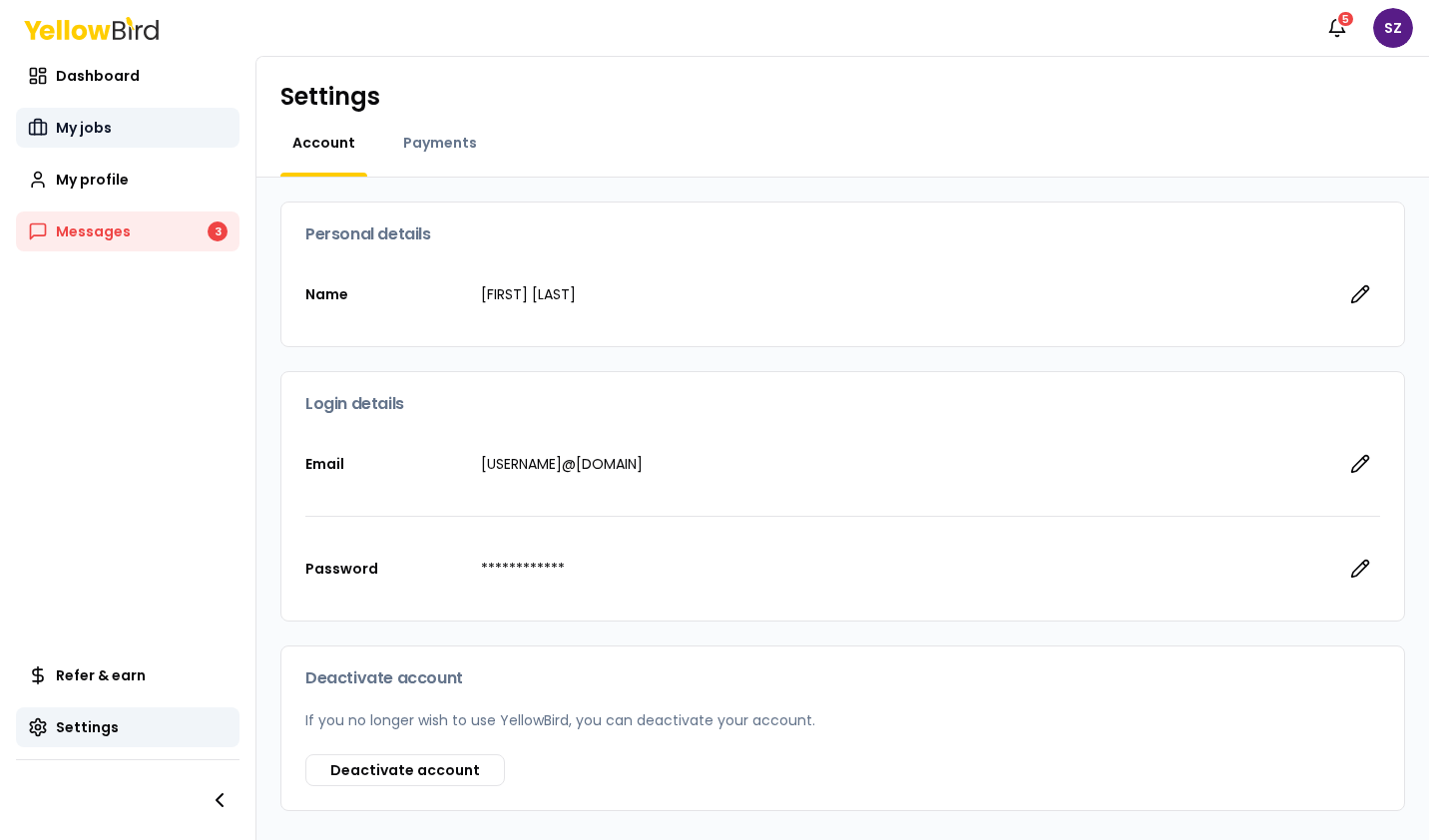 click on "My jobs" at bounding box center (128, 128) 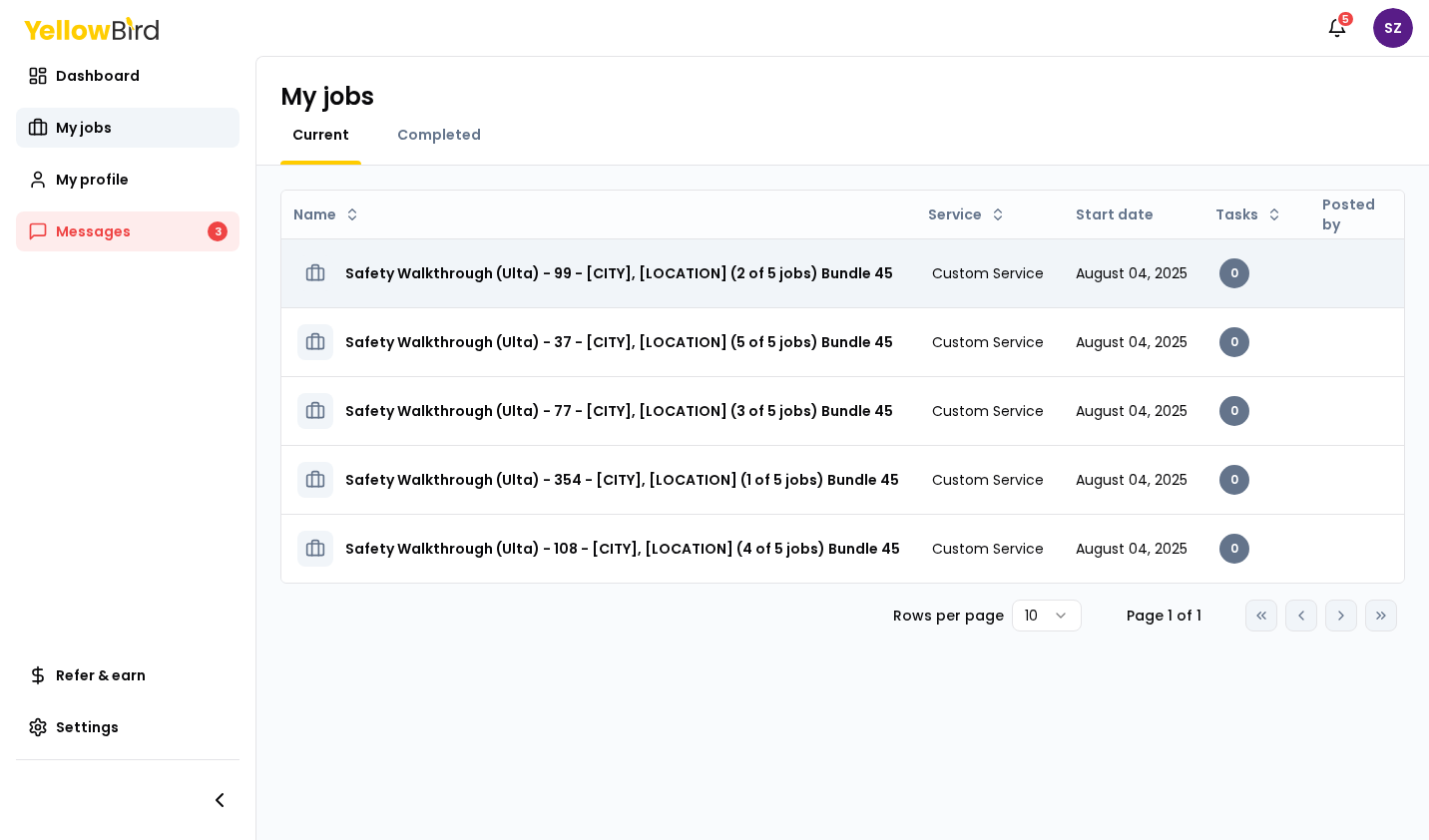 click on "Safety Walkthrough (Ulta) - 99 - [CITY], [LOCATION] (2 of 5 jobs) Bundle 45" at bounding box center [619, 273] 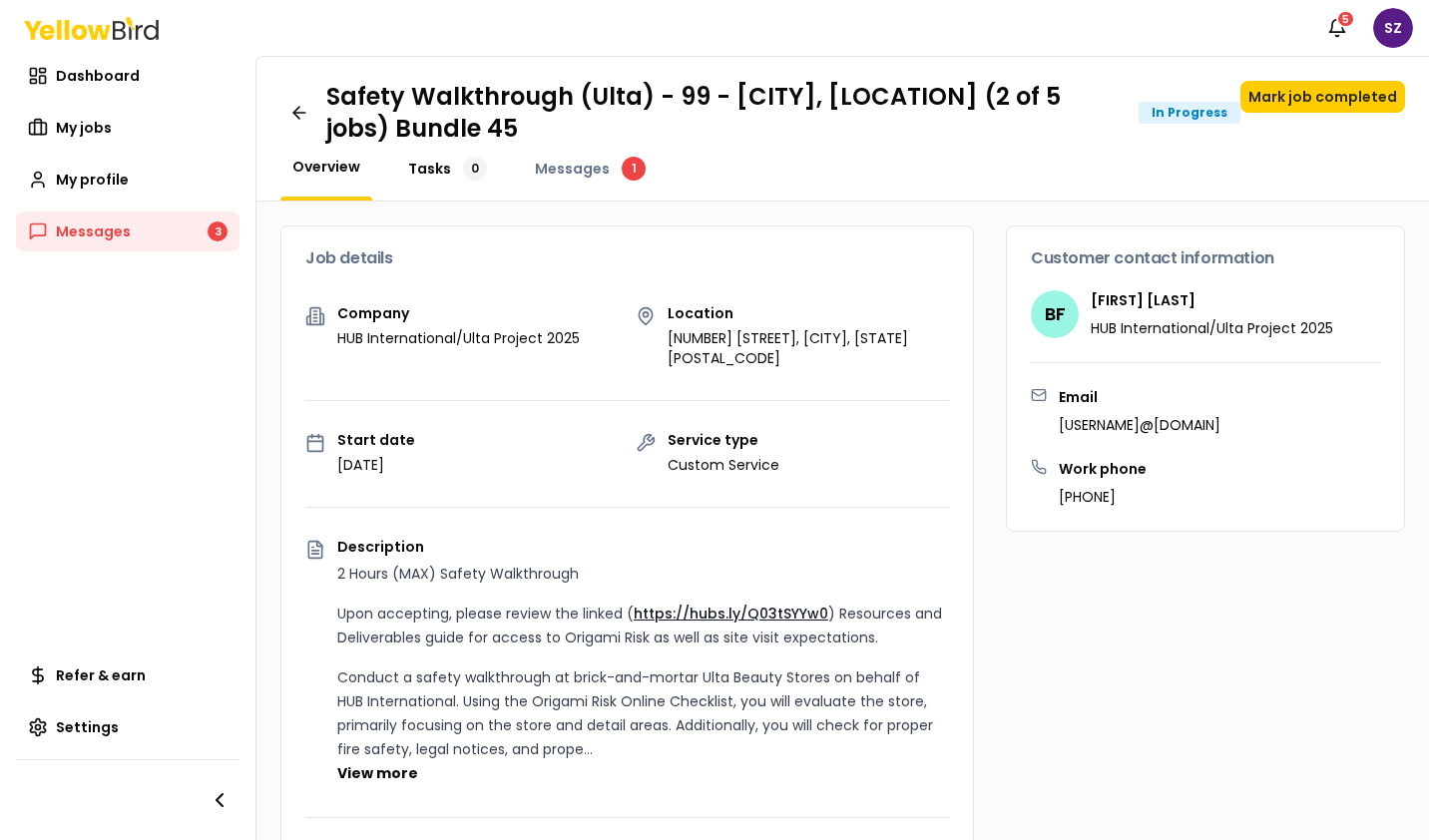 click on "Tasks" at bounding box center [429, 169] 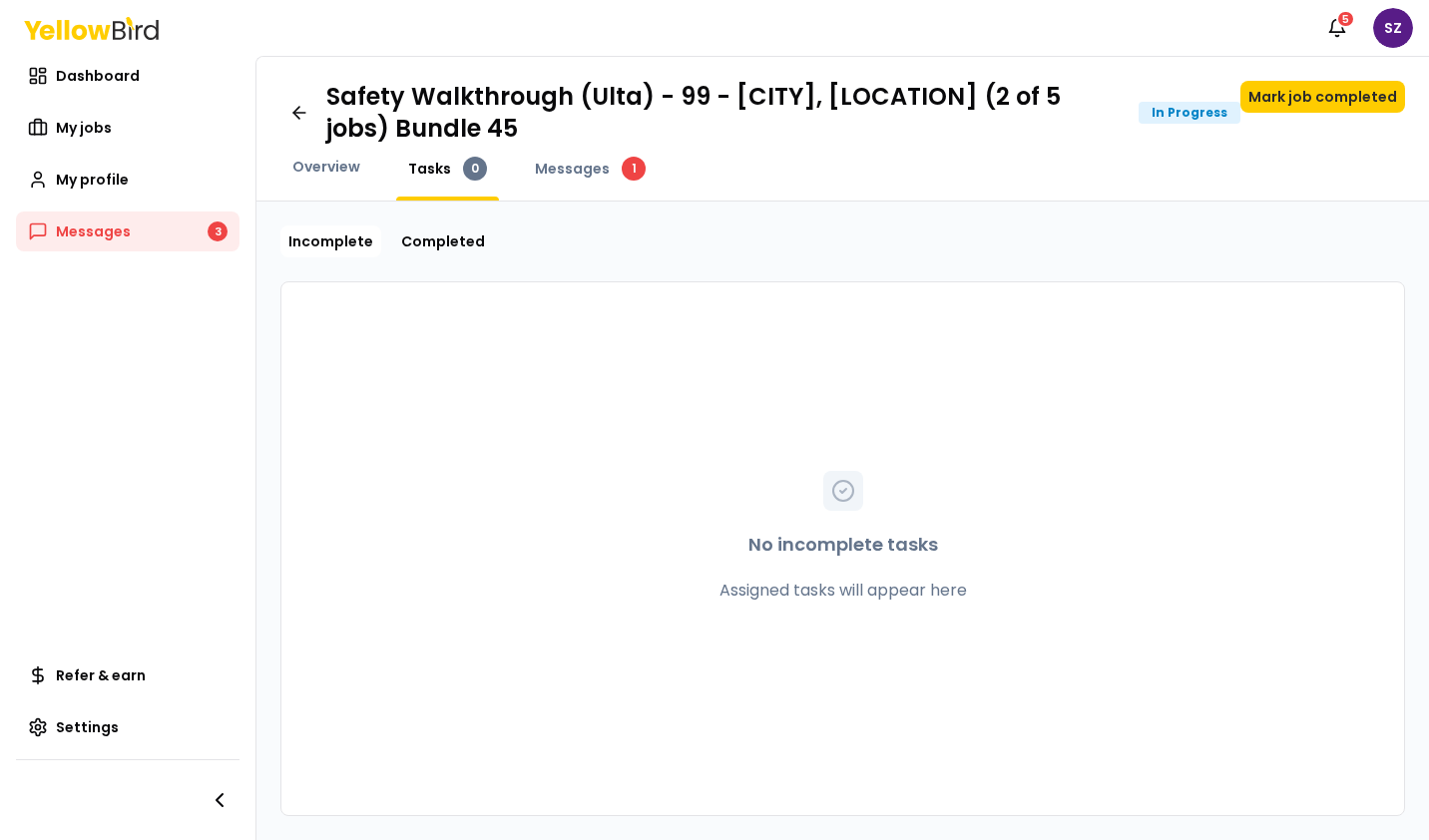 click on "Notifications 5 SZ Dashboard My jobs My profile Messages 3 Refer & earn Settings Safety Walkthrough (Ulta) - 99 - [CITY], [LOCATION] (2 of 5 jobs) Bundle 45 In Progress Mark job completed Overview Tasks 0 Messages 1 Incomplete Completed No incomplete tasks Assigned tasks will appear here" at bounding box center [714, 420] 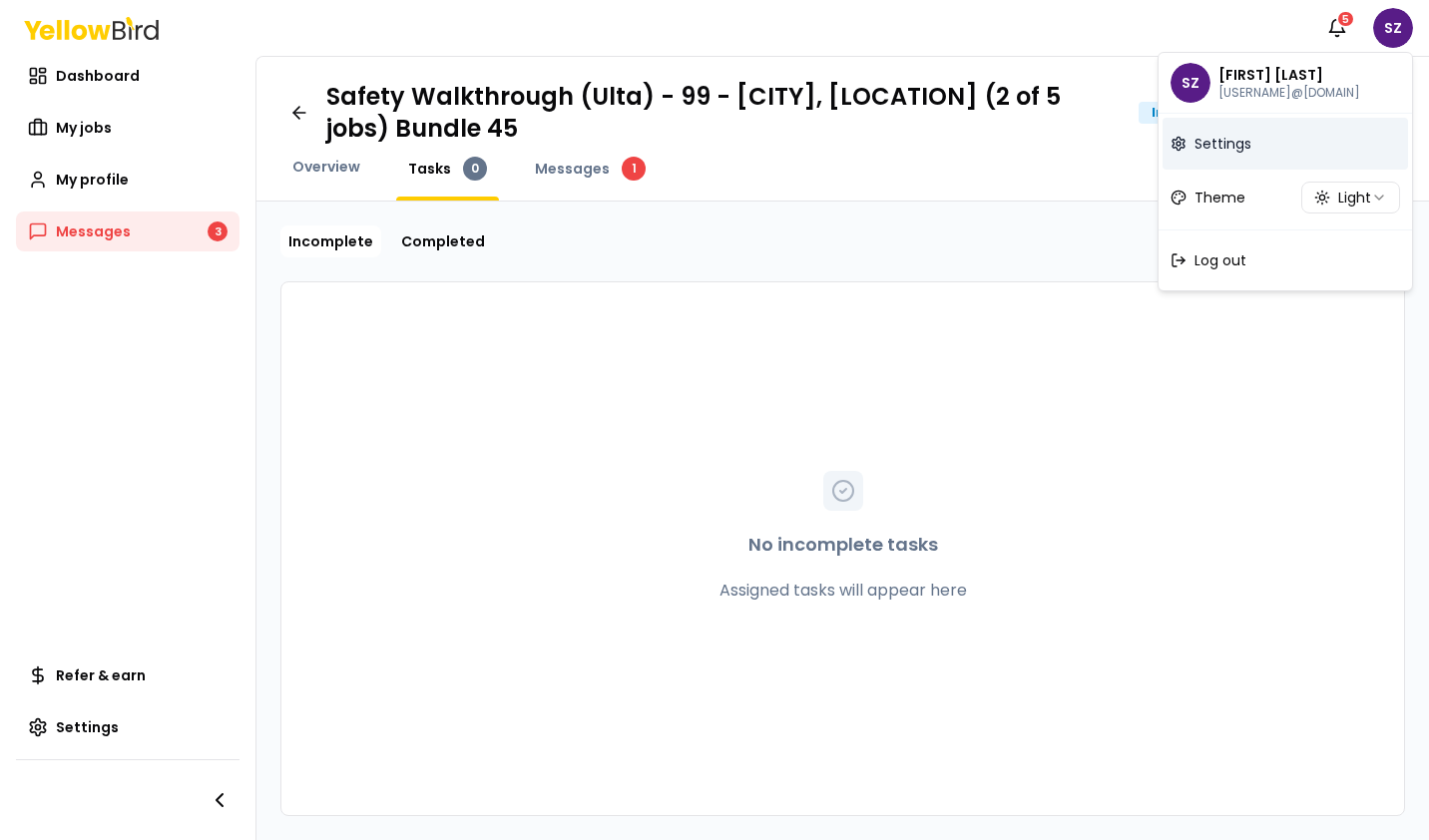 click on "Settings" at bounding box center [1285, 144] 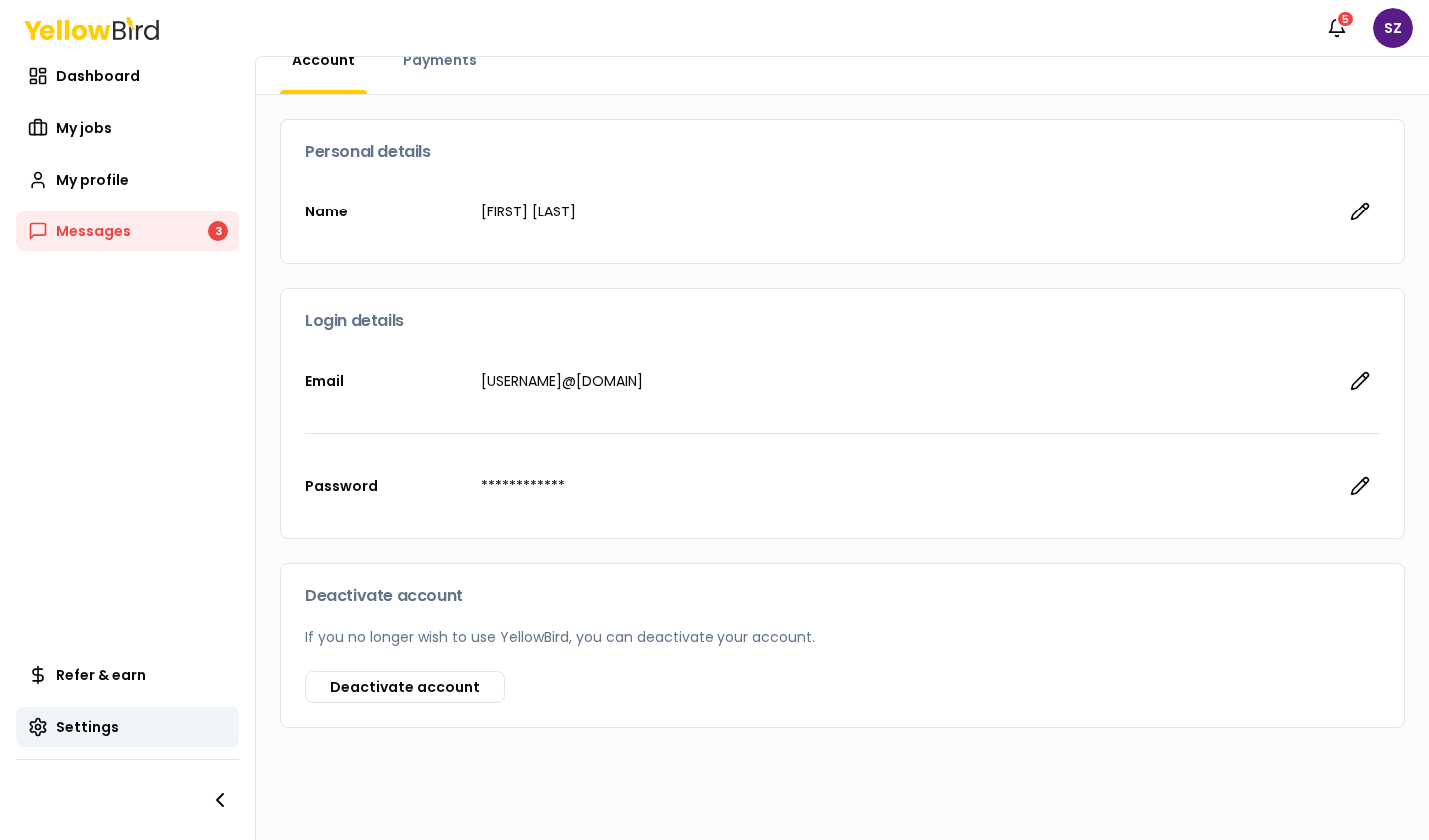 scroll, scrollTop: 0, scrollLeft: 0, axis: both 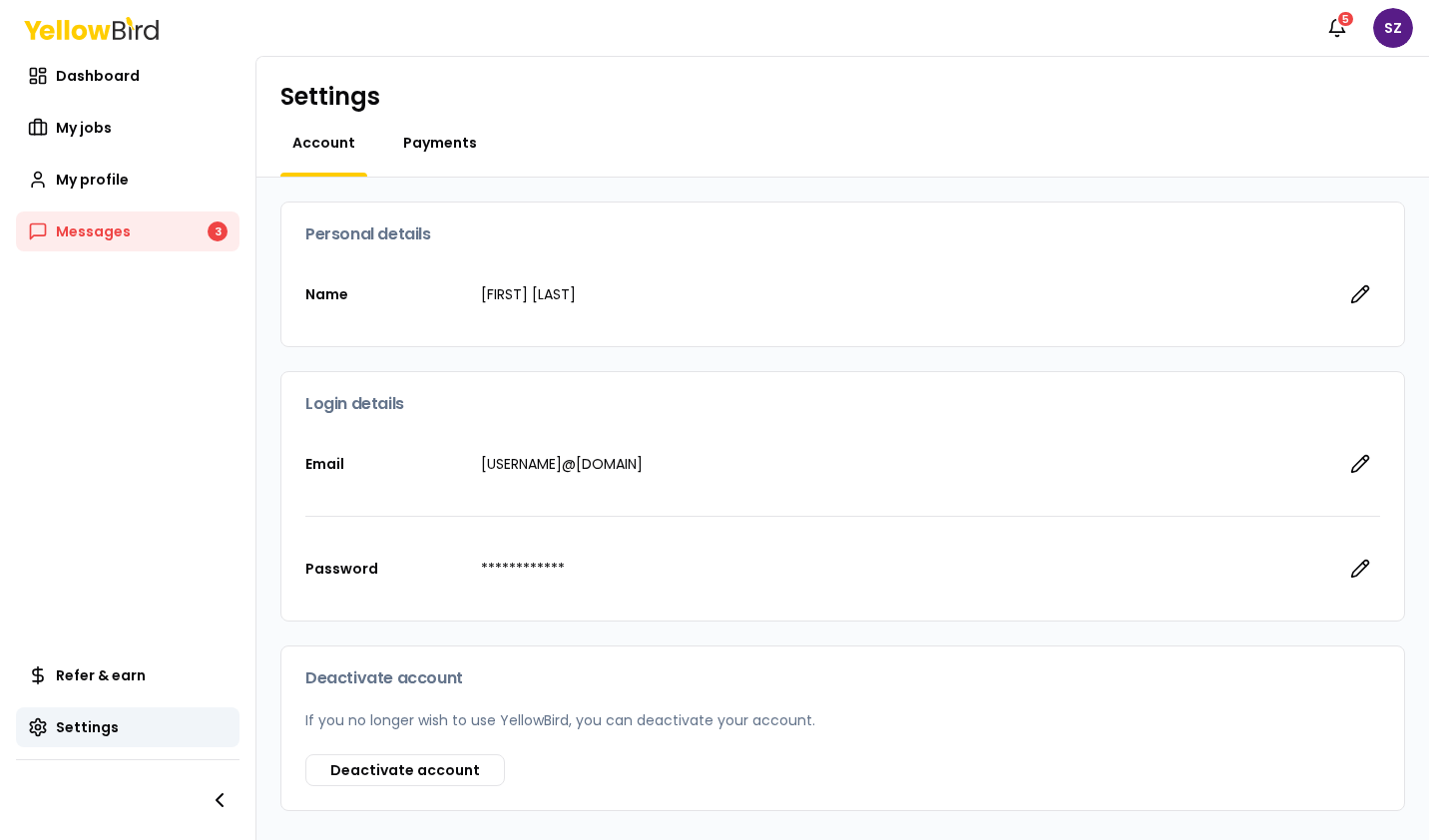 click on "Payments" at bounding box center [440, 143] 